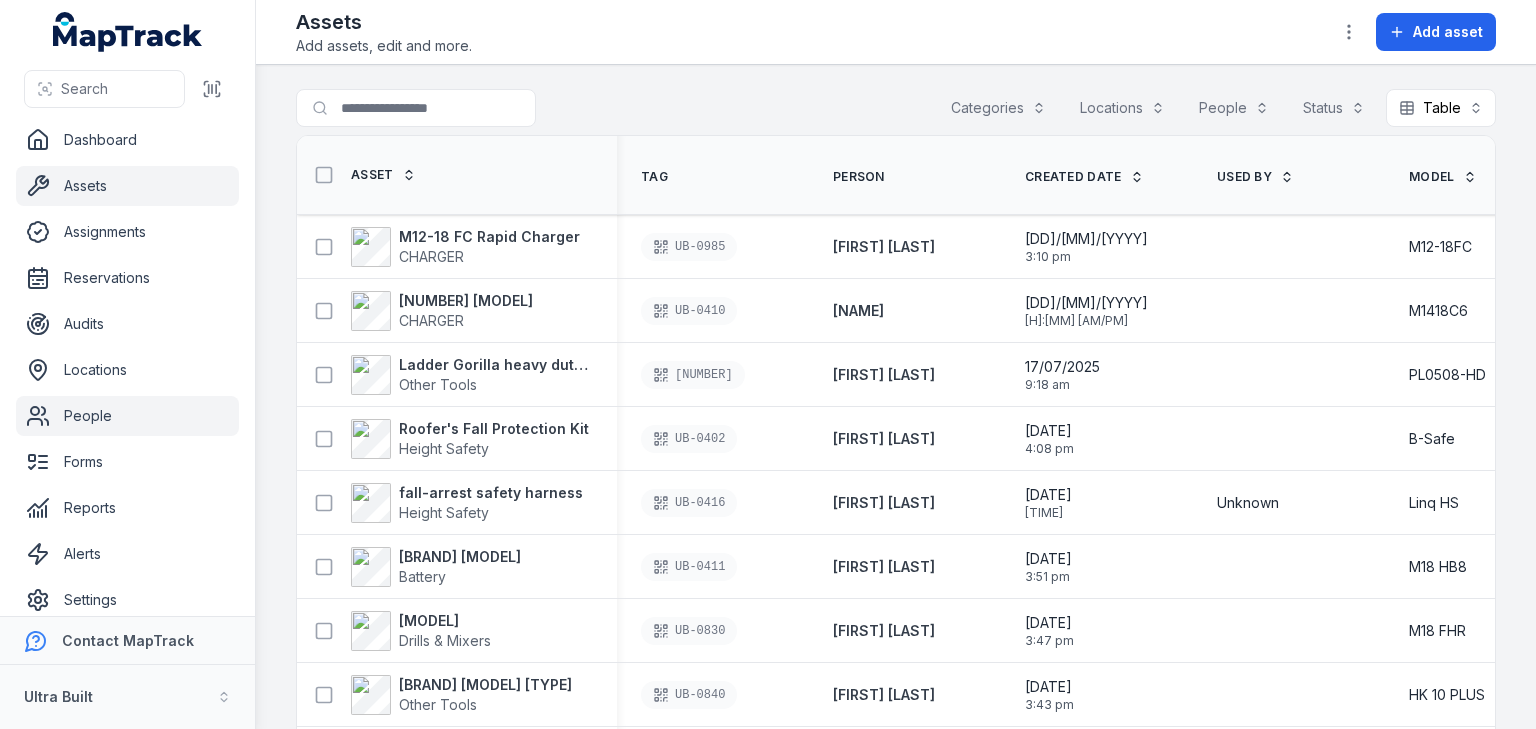 scroll, scrollTop: 0, scrollLeft: 0, axis: both 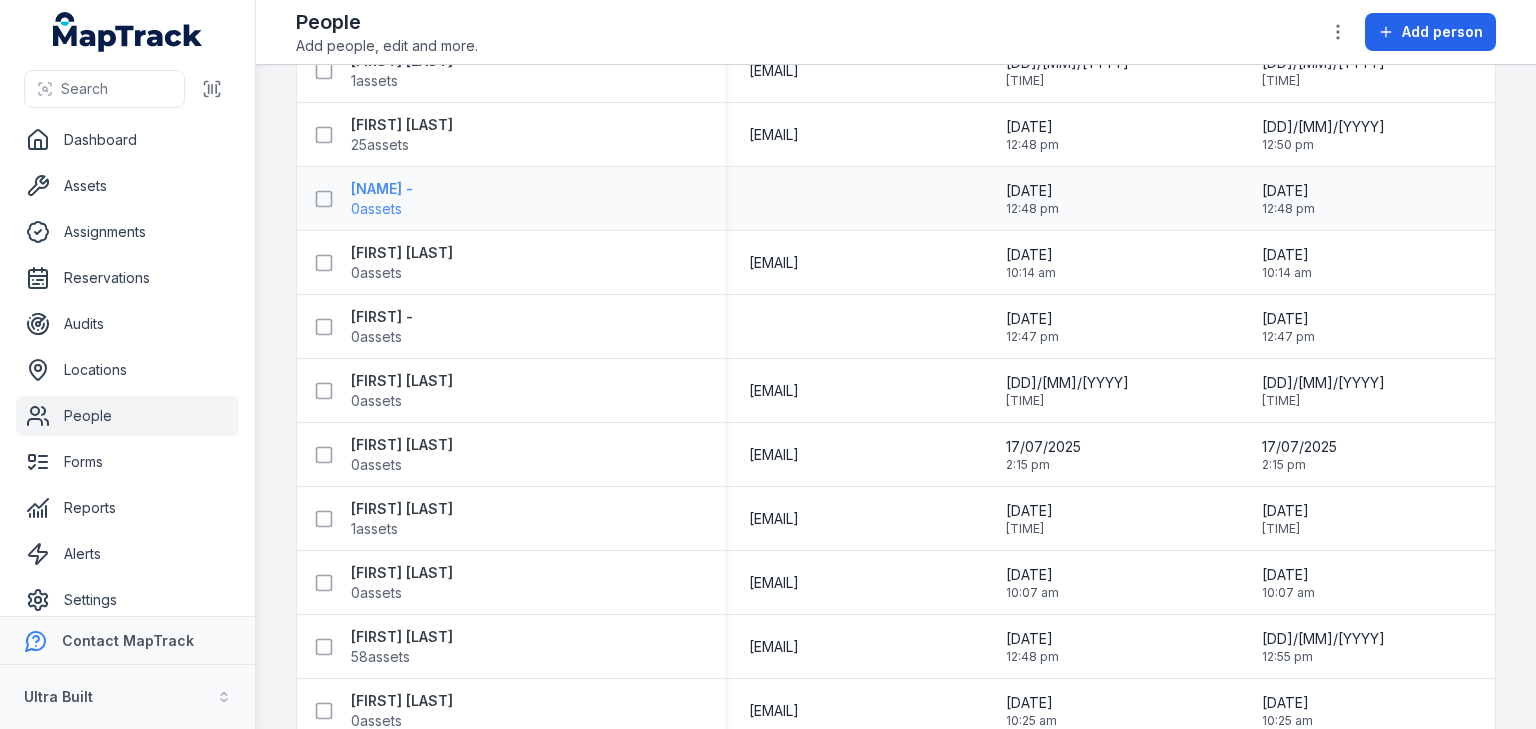 click on "[NAME] -" at bounding box center (382, 189) 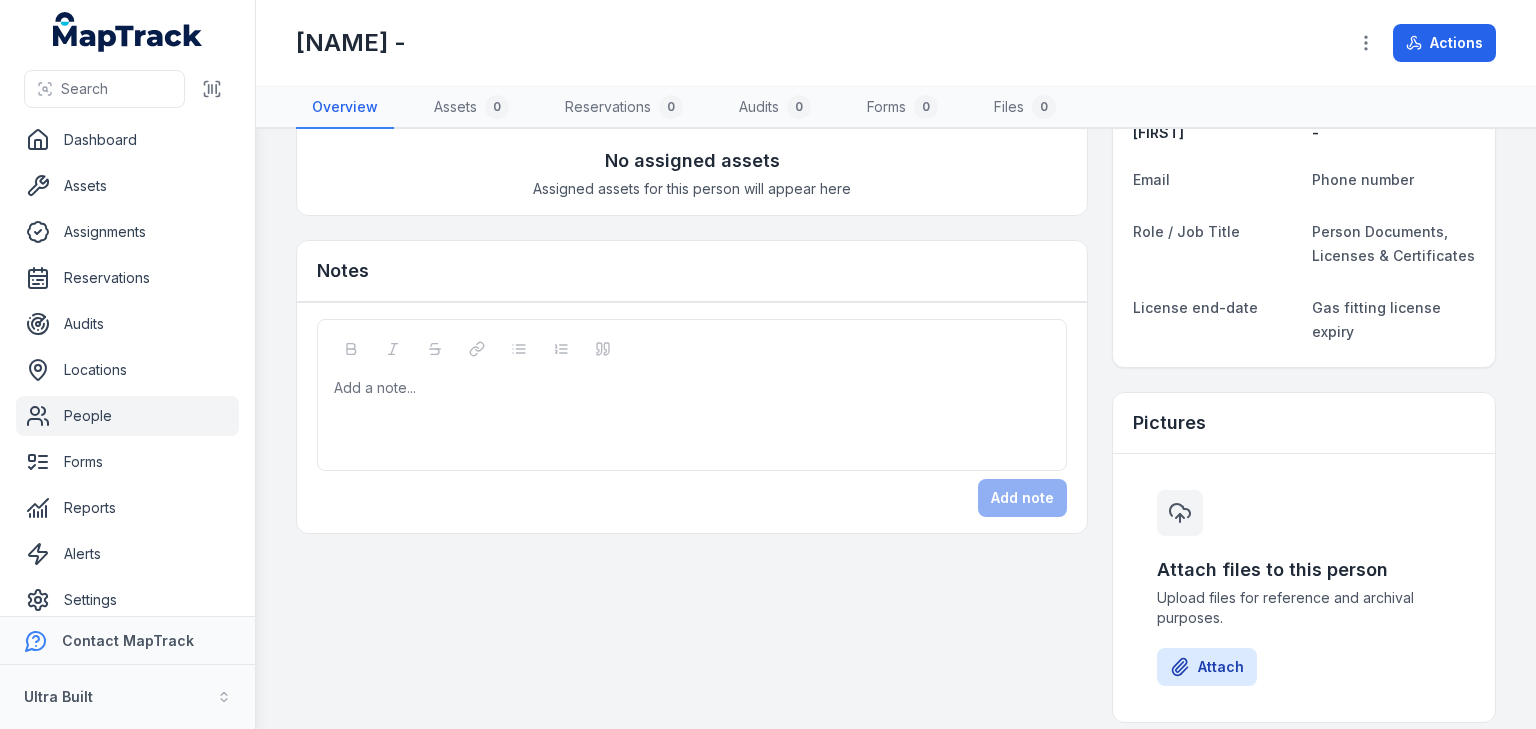scroll, scrollTop: 0, scrollLeft: 0, axis: both 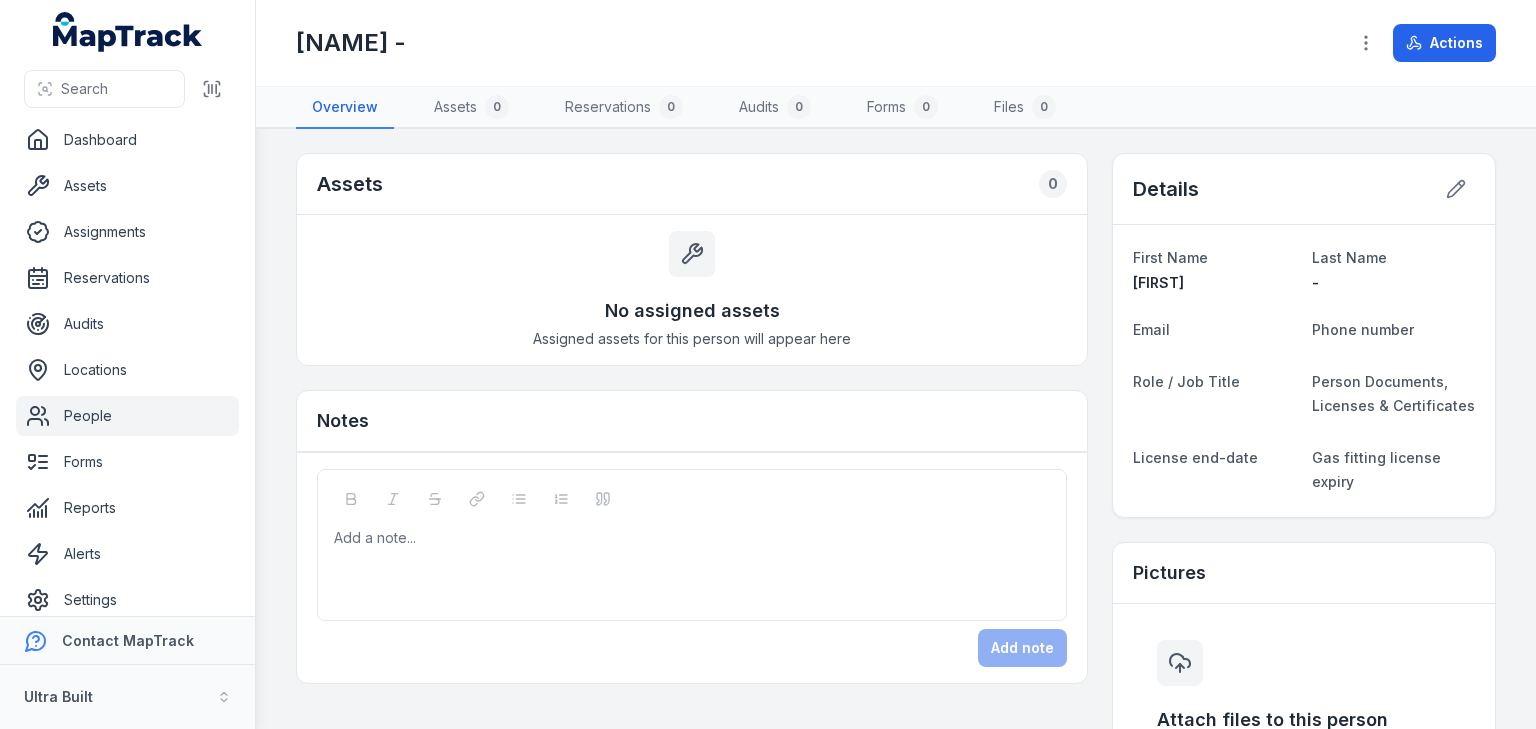 click on "People" at bounding box center (127, 416) 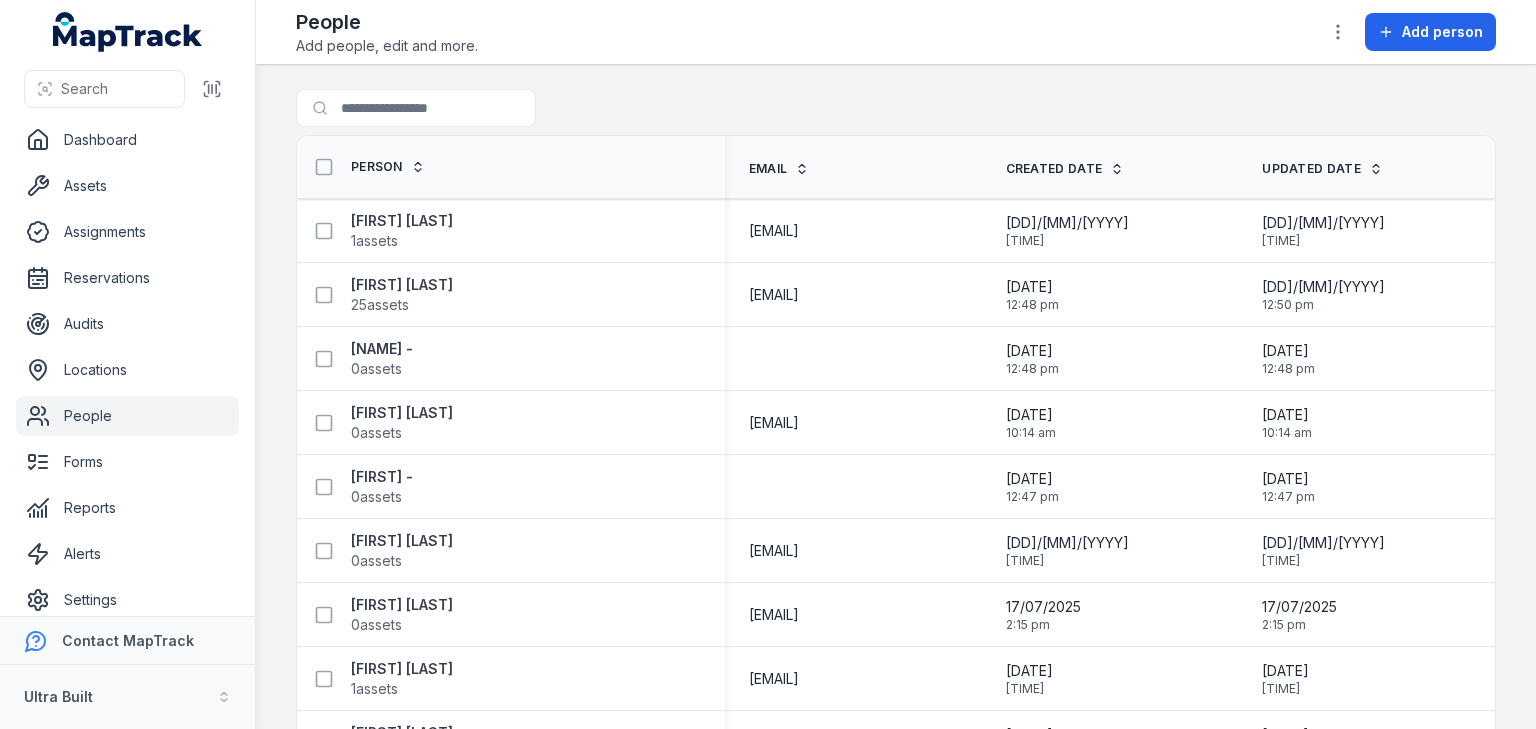 drag, startPoint x: 384, startPoint y: 350, endPoint x: 271, endPoint y: 340, distance: 113.44161 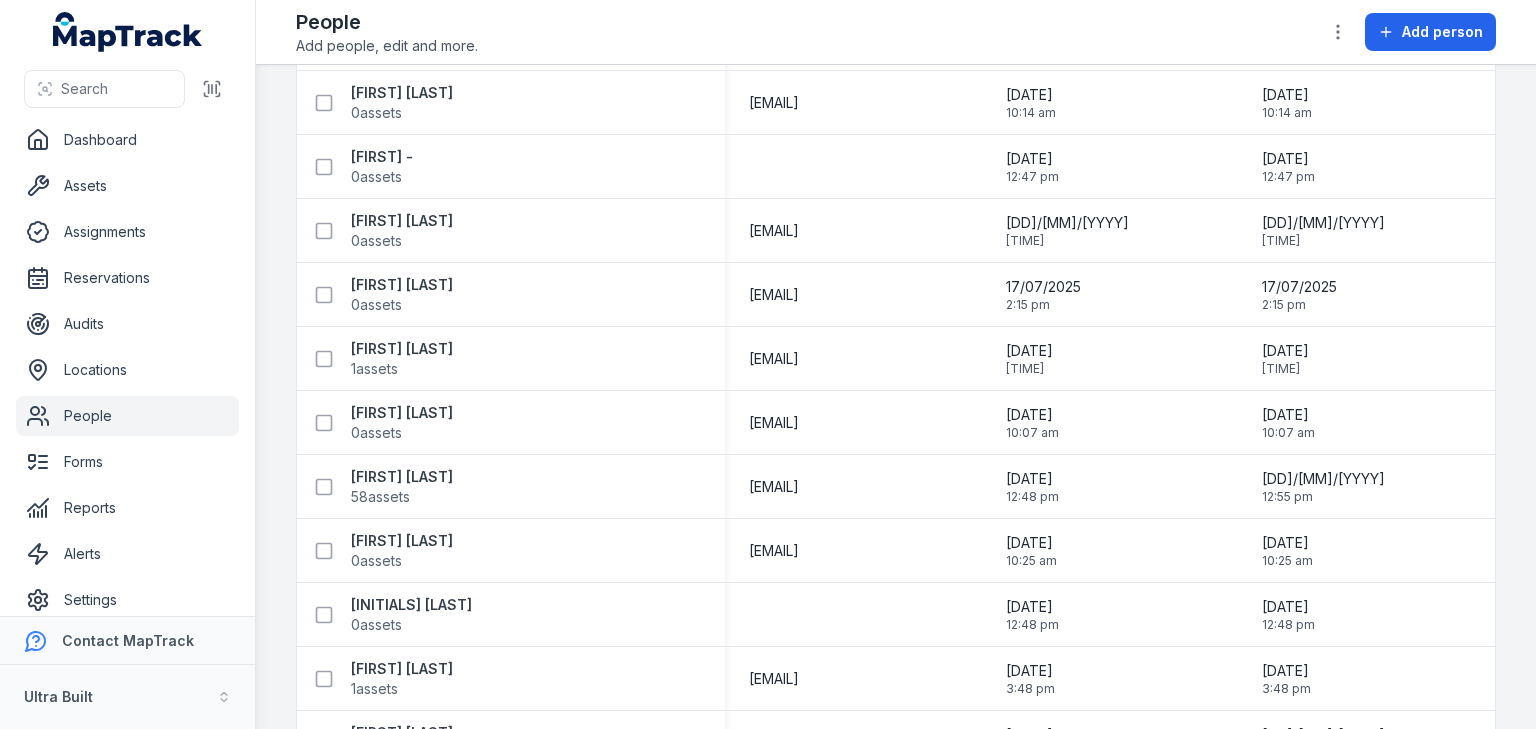 scroll, scrollTop: 400, scrollLeft: 0, axis: vertical 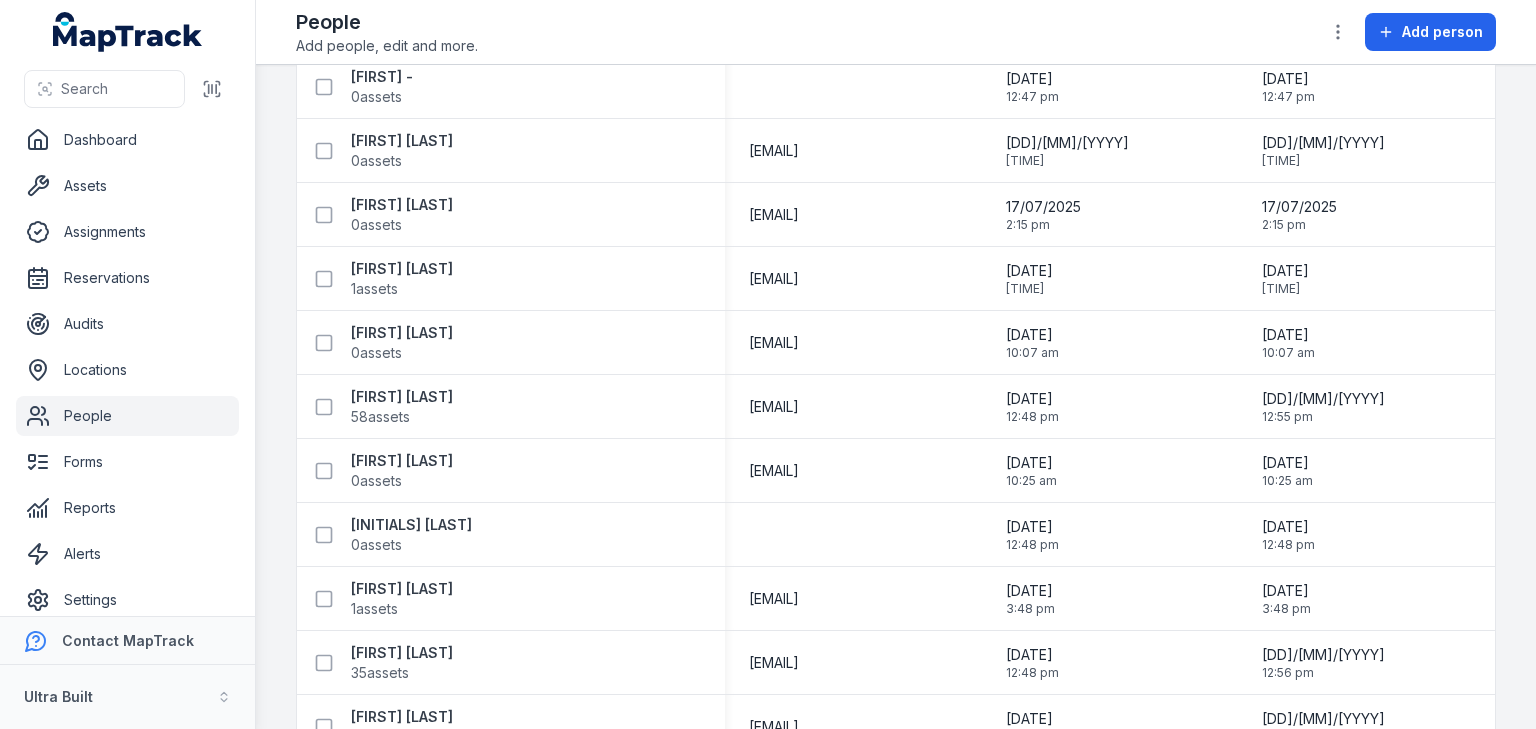 click on "Search for  people Person Email Created Date Updated Date [NAME] 1  assets [EMAIL] [DATE] [TIME] [DATE] [TIME] [NAME] [NUMBER]  assets [EMAIL] [DATE] [TIME] [DATE] [TIME] [NAME] - 0  assets [DATE] [TIME] [DATE] [TIME] [NAME] [NUMBER]  assets [EMAIL] [DATE] [TIME] [DATE] [TIME] [NAME] 0  assets [EMAIL] [DATE] [TIME] [DATE] [TIME] [NAME] [NUMBER]  assets [EMAIL] [DATE] [TIME] [DATE] [TIME] [NAME] 0  assets [EMAIL] [DATE] [TIME] [DATE] [TIME] [NAME] 58  assets [EMAIL] [DATE] [TIME] [DATE] [TIME] [NAME] 0  assets [EMAIL] [DATE] [TIME] [DATE] [TIME] [NAME] 0  assets [EMAIL] [DATE] [TIME] [DATE] [TIME]" at bounding box center [896, 397] 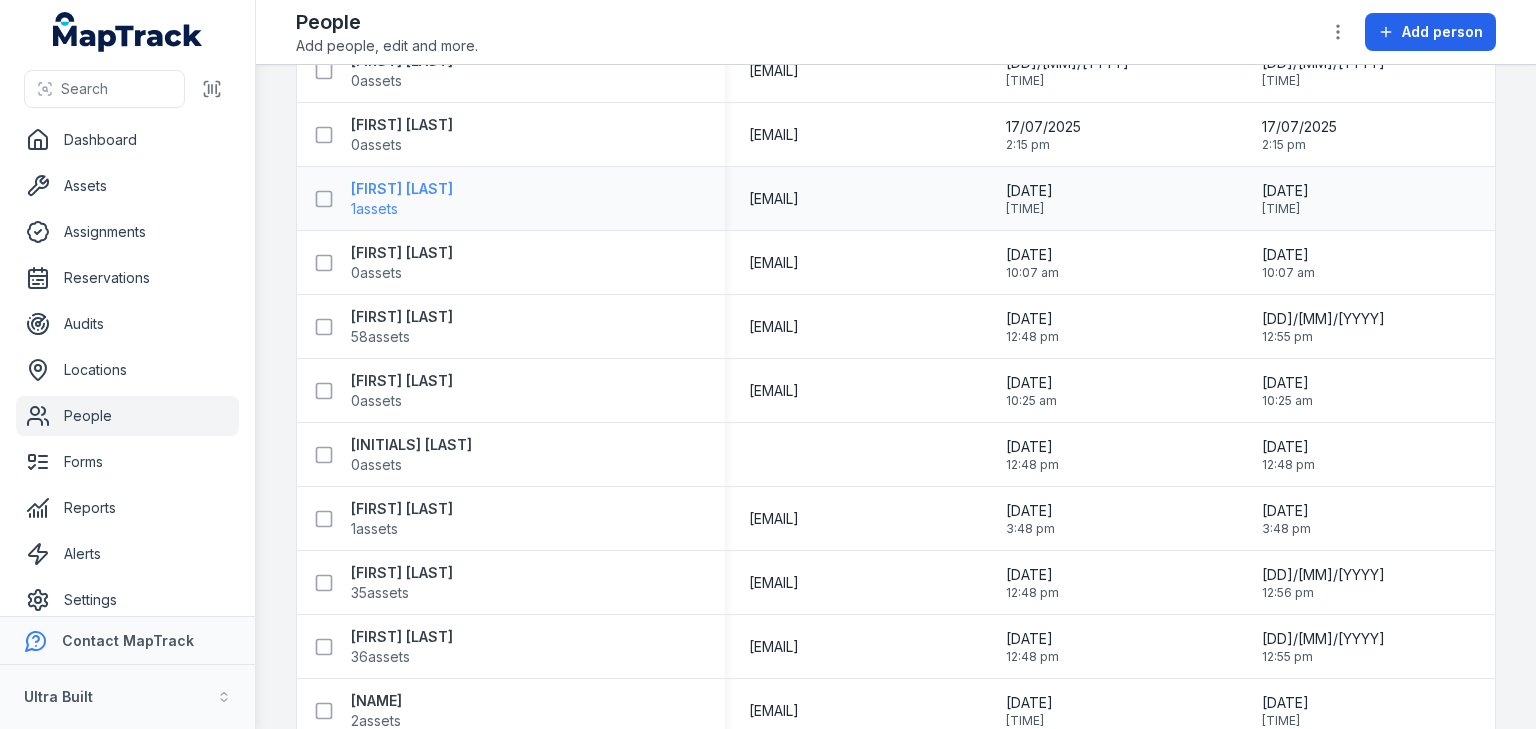click on "[FIRST] [LAST]" at bounding box center [402, 189] 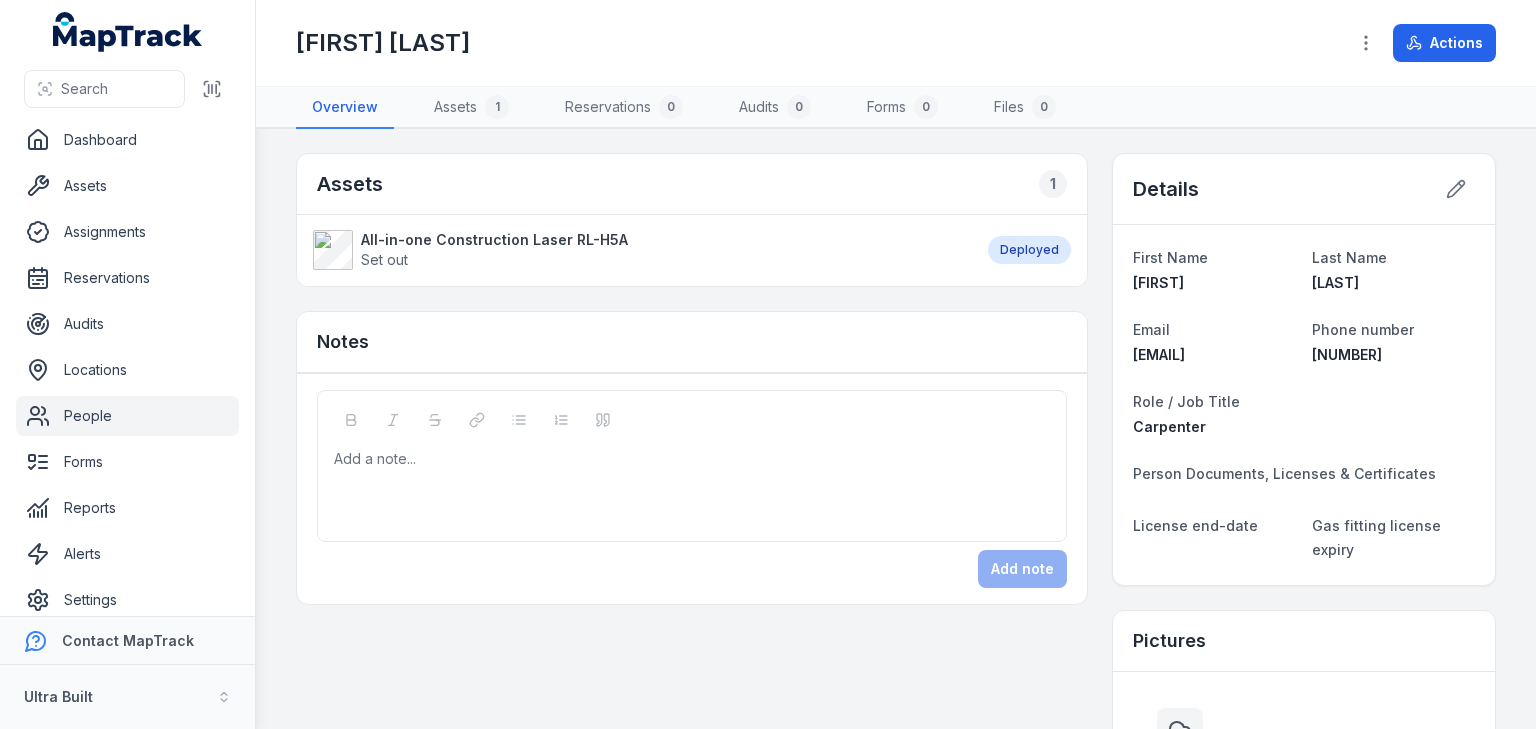 click on "People" at bounding box center (127, 416) 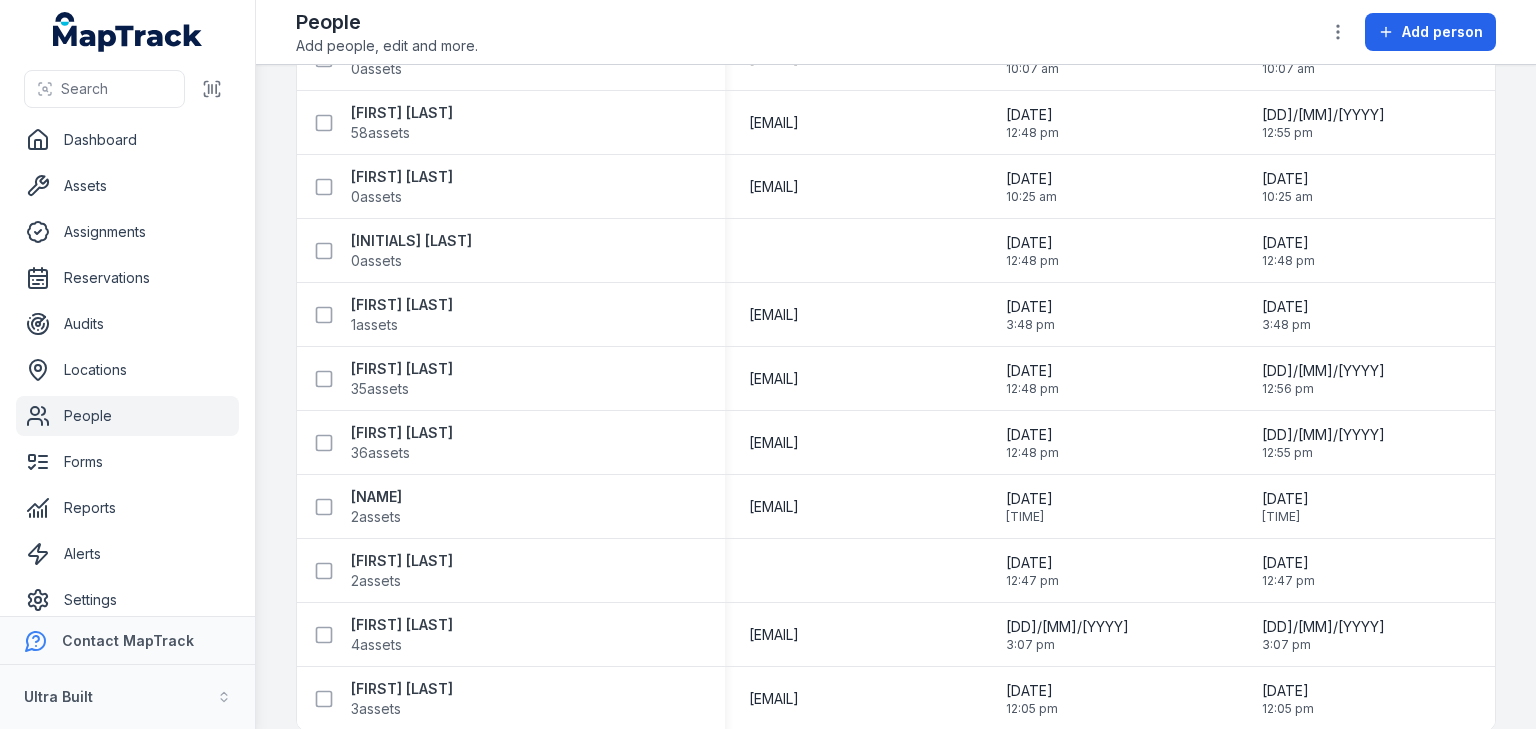scroll, scrollTop: 709, scrollLeft: 0, axis: vertical 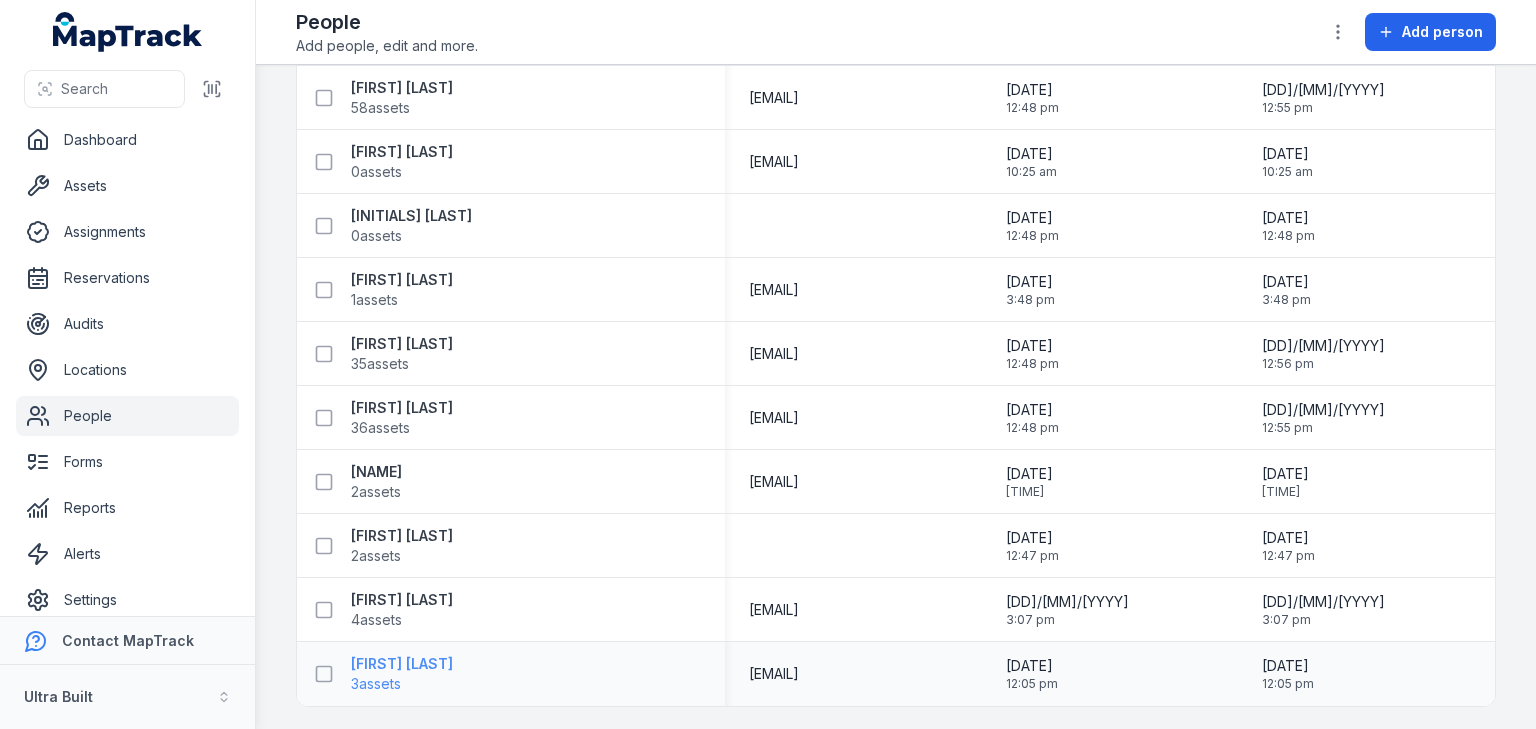 click on "[FIRST] [LAST]" at bounding box center (402, 664) 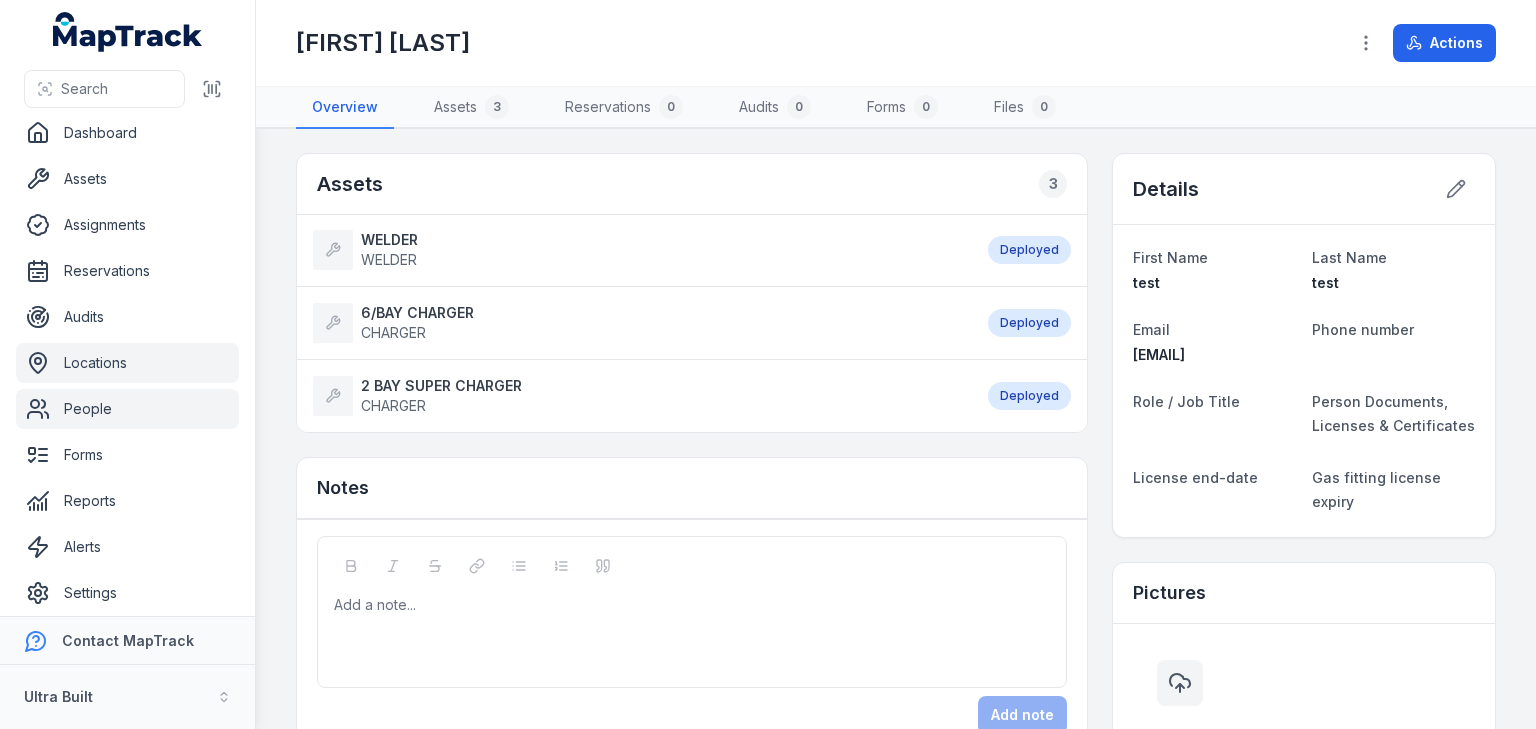 scroll, scrollTop: 0, scrollLeft: 0, axis: both 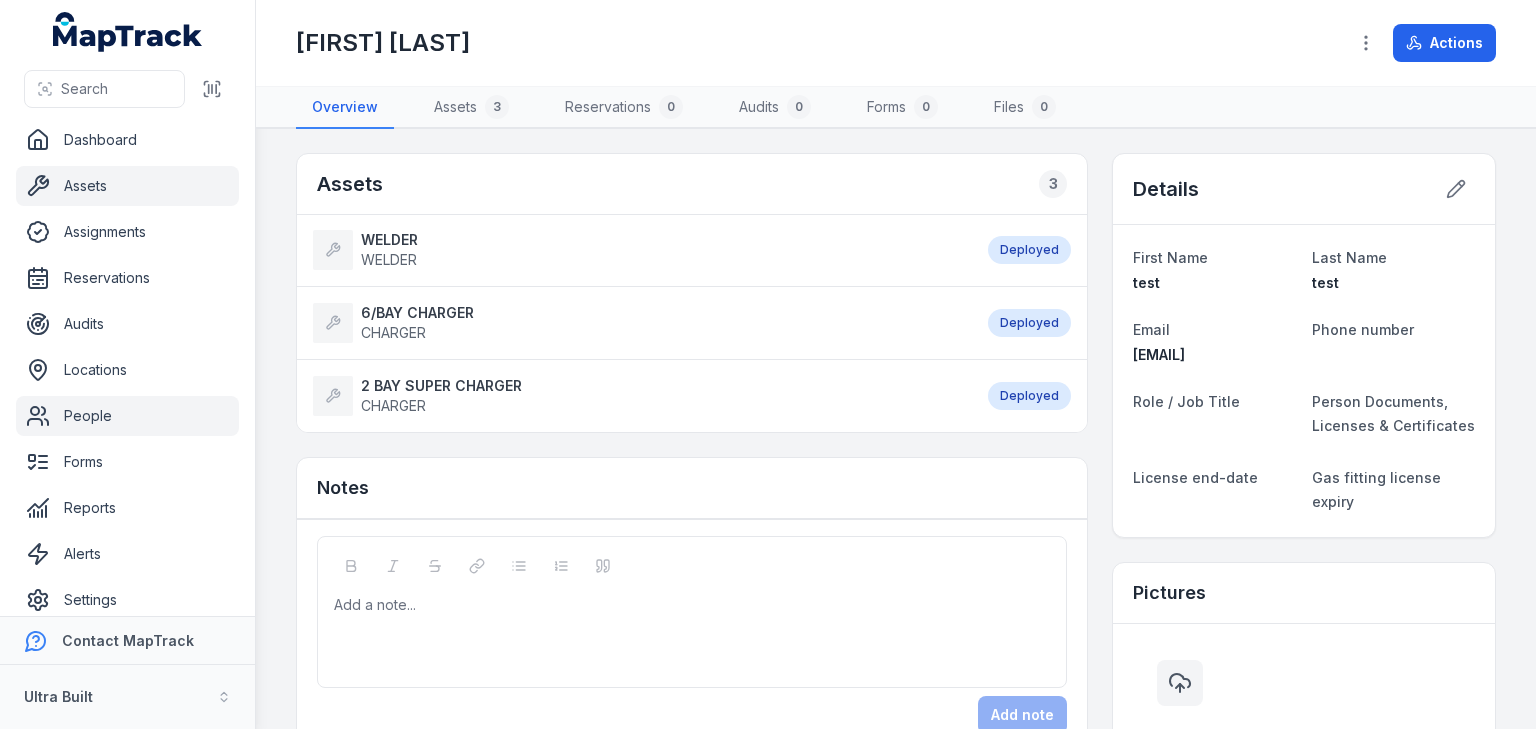 click on "Assets" at bounding box center [127, 186] 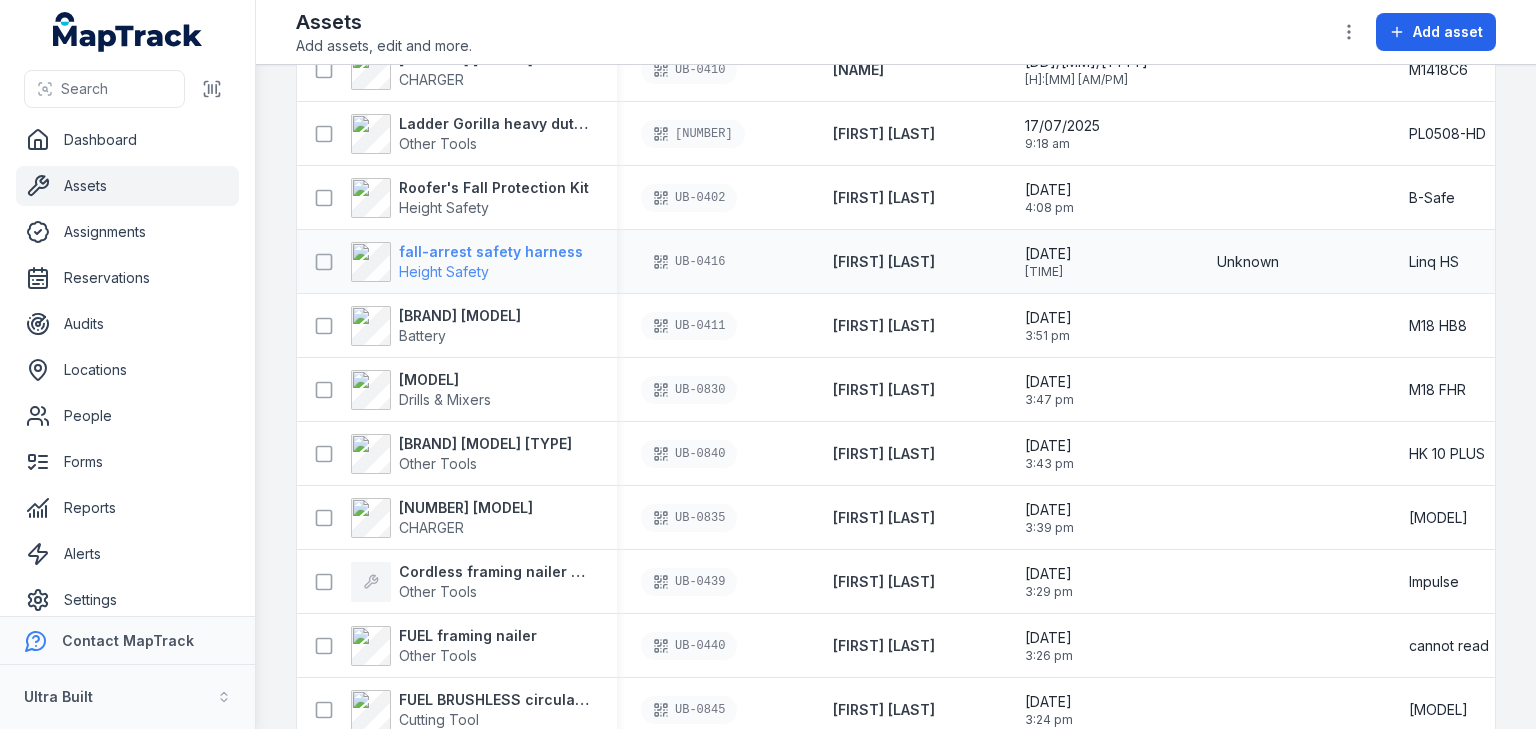 scroll, scrollTop: 480, scrollLeft: 0, axis: vertical 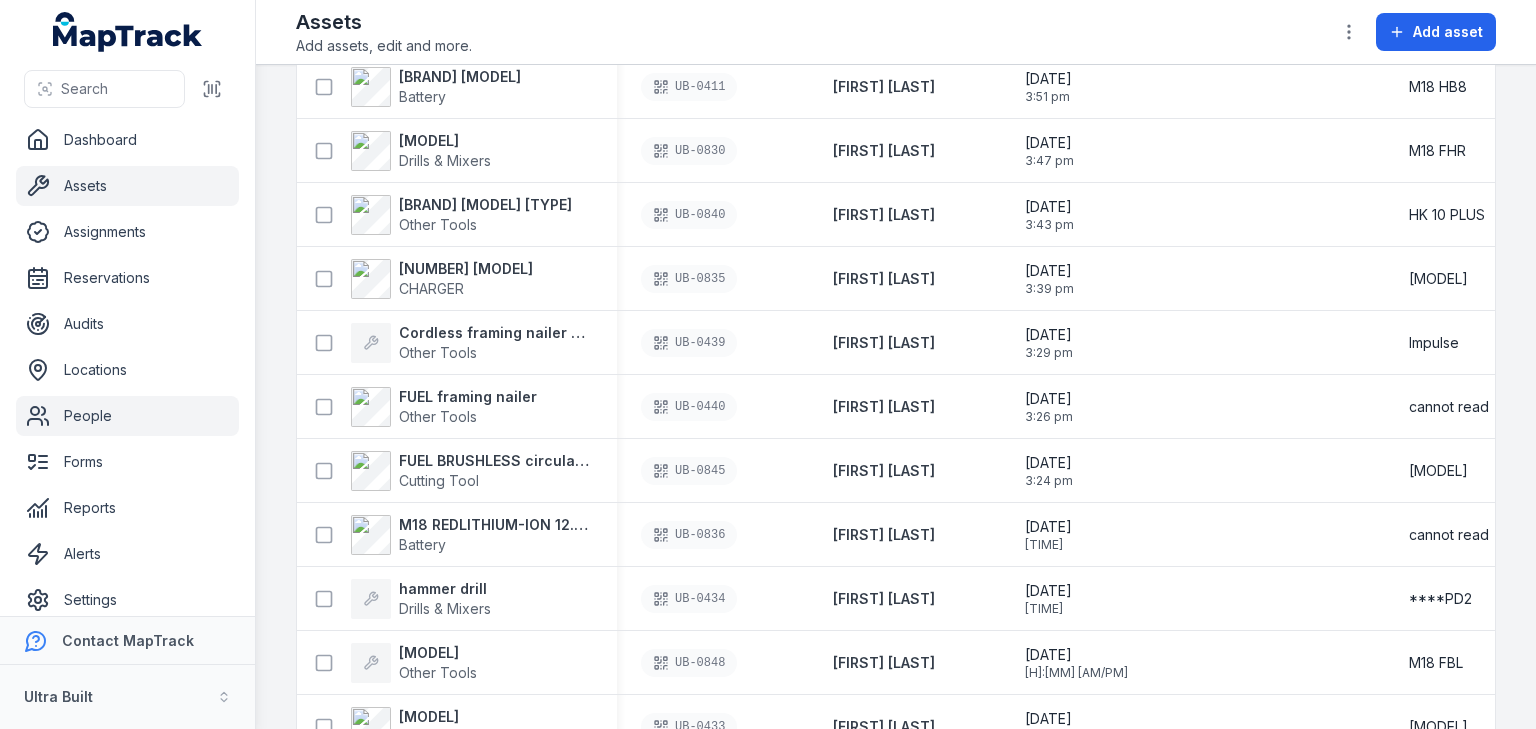 click on "People" at bounding box center [127, 416] 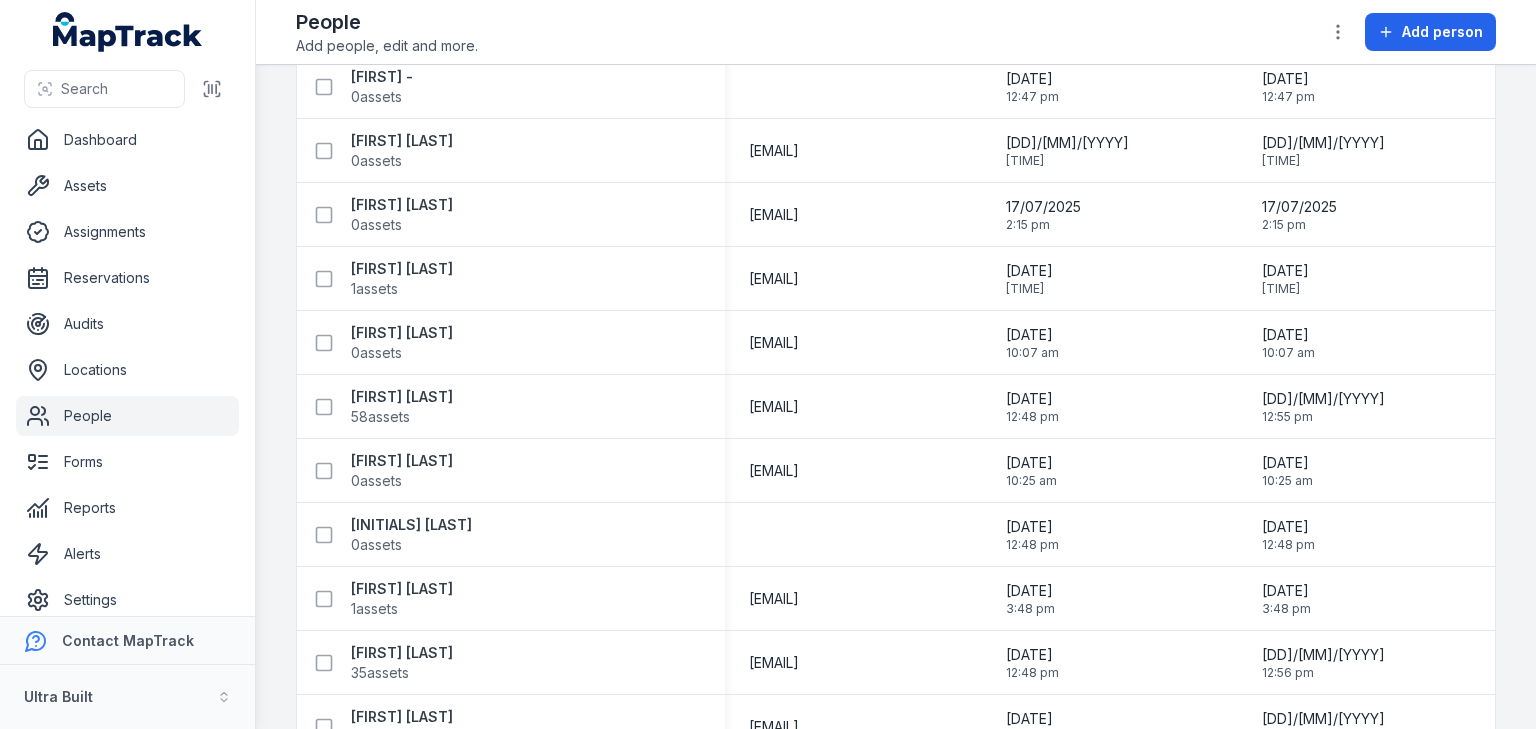 scroll, scrollTop: 709, scrollLeft: 0, axis: vertical 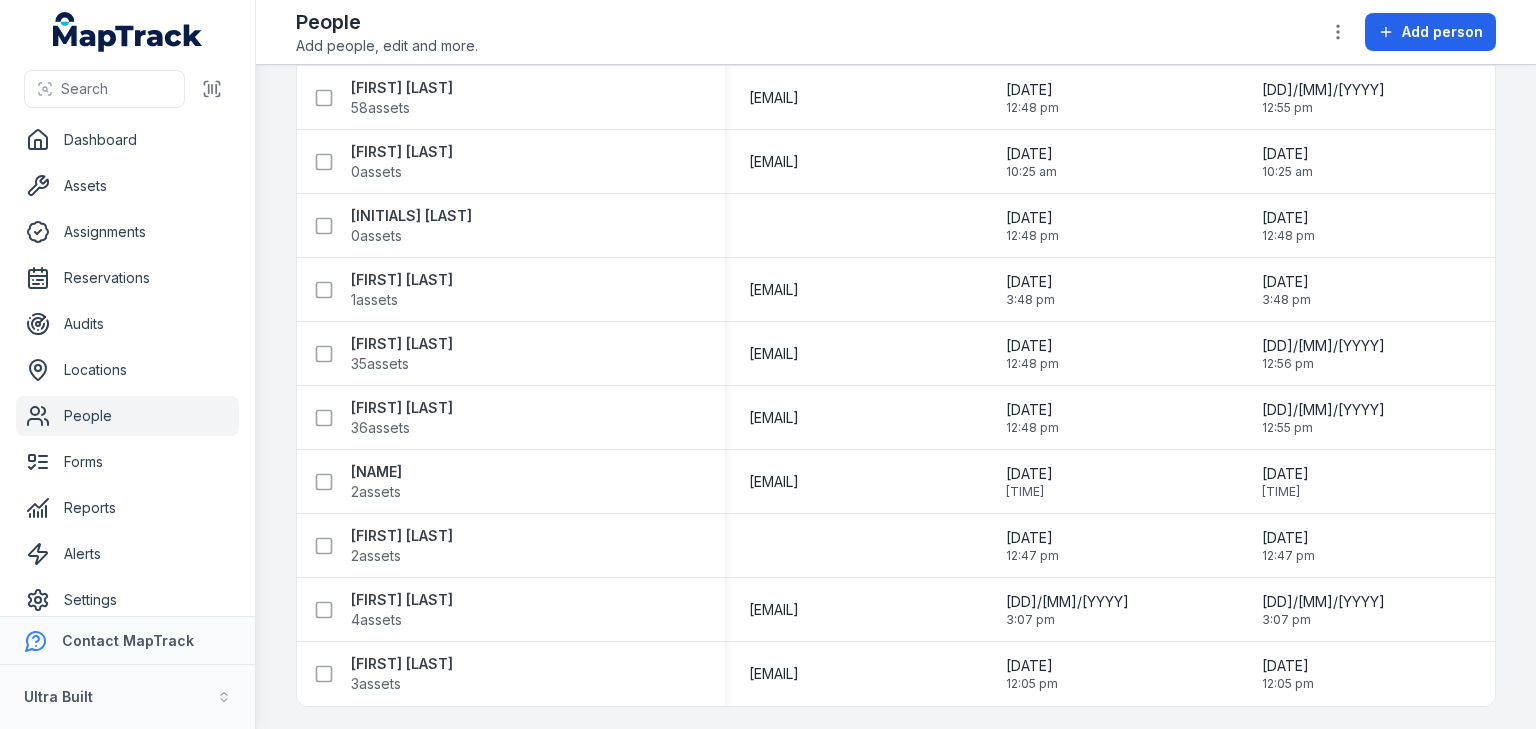 click on "Search for  people Person Email Created Date Updated Date [NAME] 1  assets [EMAIL] [DATE] [TIME] [DATE] [TIME] [NAME] [NUMBER]  assets [EMAIL] [DATE] [TIME] [DATE] [TIME] [NAME] - 0  assets [DATE] [TIME] [DATE] [TIME] [NAME] [NUMBER]  assets [EMAIL] [DATE] [TIME] [DATE] [TIME] [NAME] 0  assets [EMAIL] [DATE] [TIME] [DATE] [TIME] [NAME] [NUMBER]  assets [EMAIL] [DATE] [TIME] [DATE] [TIME] [NAME] 0  assets [EMAIL] [DATE] [TIME] [DATE] [TIME] [NAME] 58  assets [EMAIL] [DATE] [TIME] [DATE] [TIME] [NAME] 0  assets [EMAIL] [DATE] [TIME] [DATE] [TIME] [NAME] 0  assets [EMAIL] [DATE] [TIME] [DATE] [TIME]" at bounding box center (896, 397) 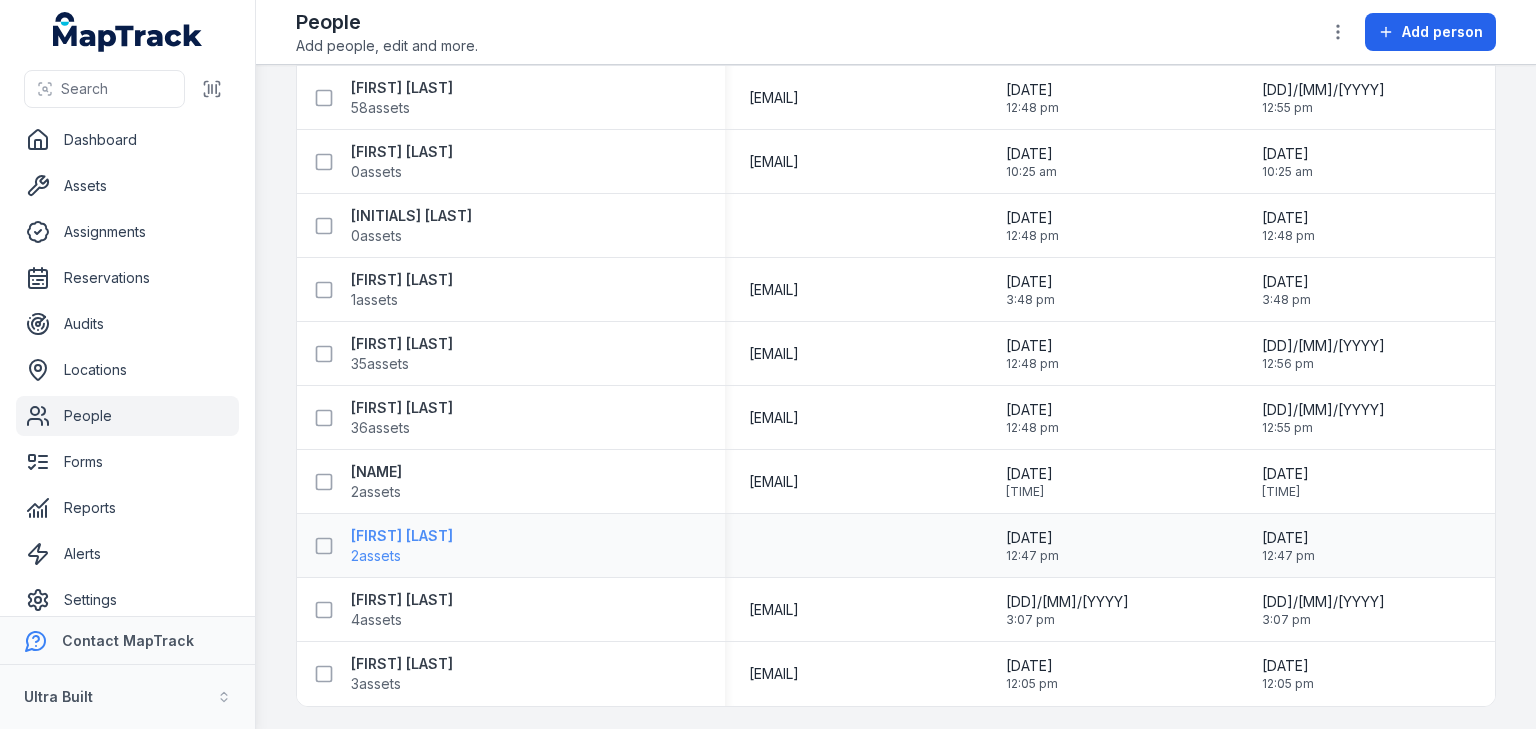 click on "[FIRST] [LAST]" at bounding box center [402, 536] 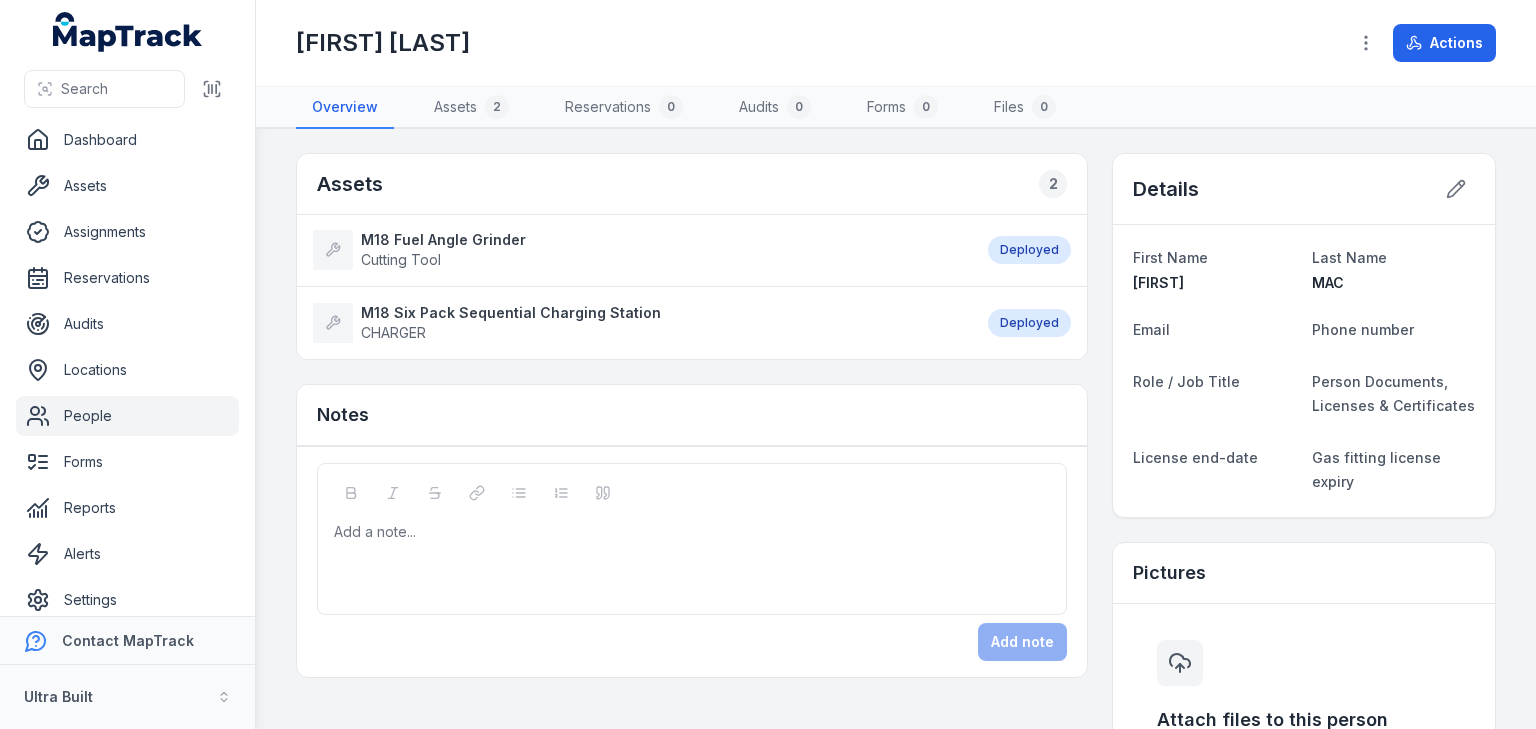 click on "M18 Fuel Angle Grinder" at bounding box center [443, 240] 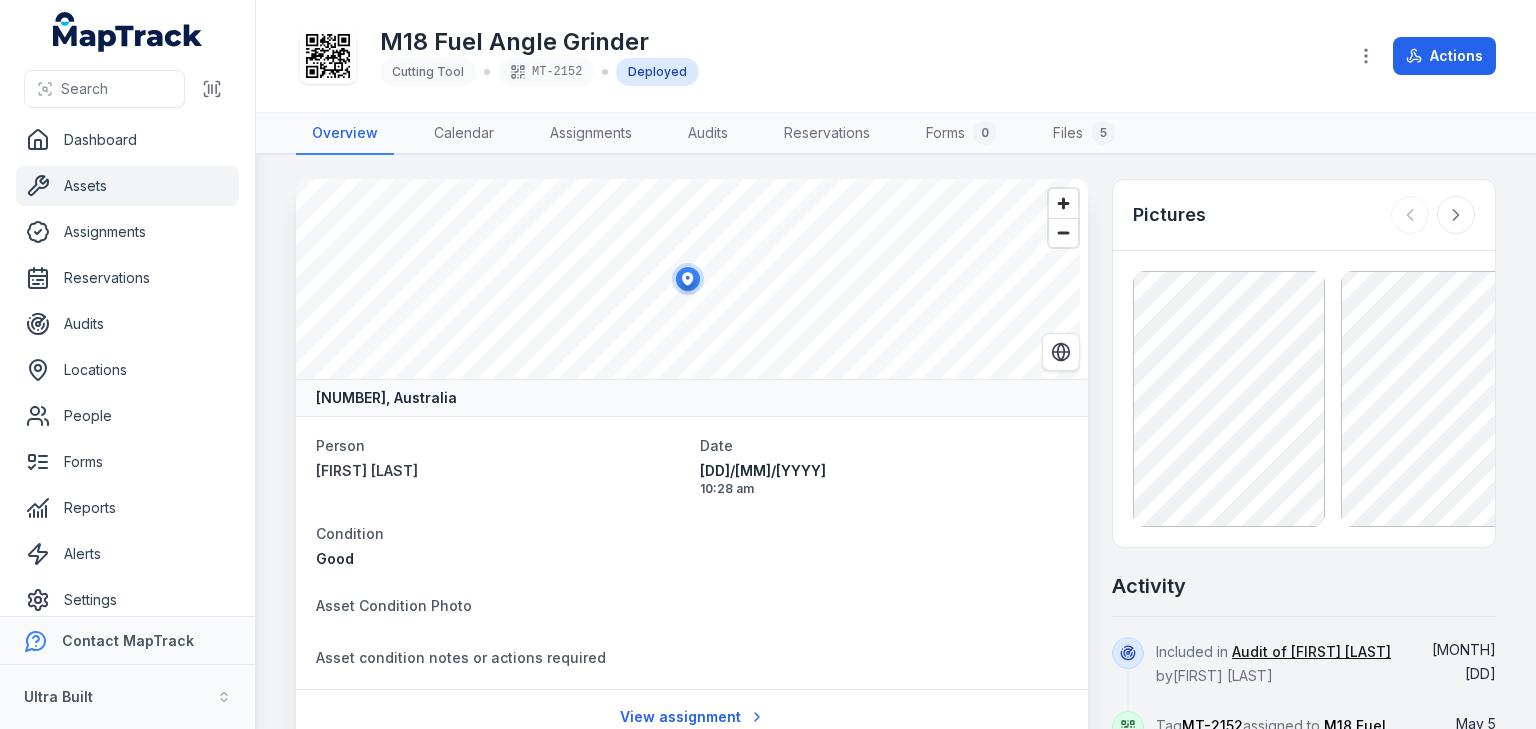 click on "Assets" at bounding box center [127, 186] 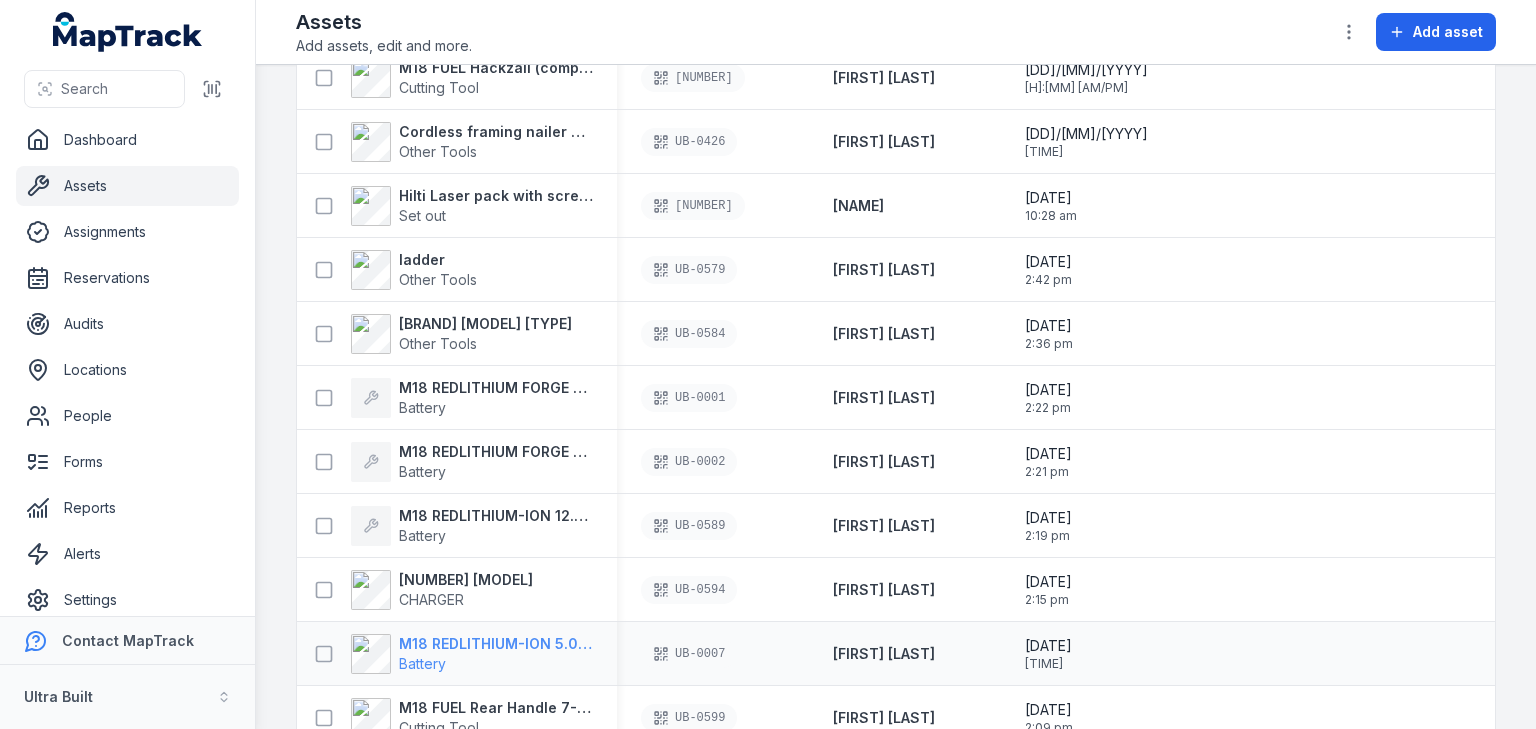 scroll, scrollTop: 3517, scrollLeft: 0, axis: vertical 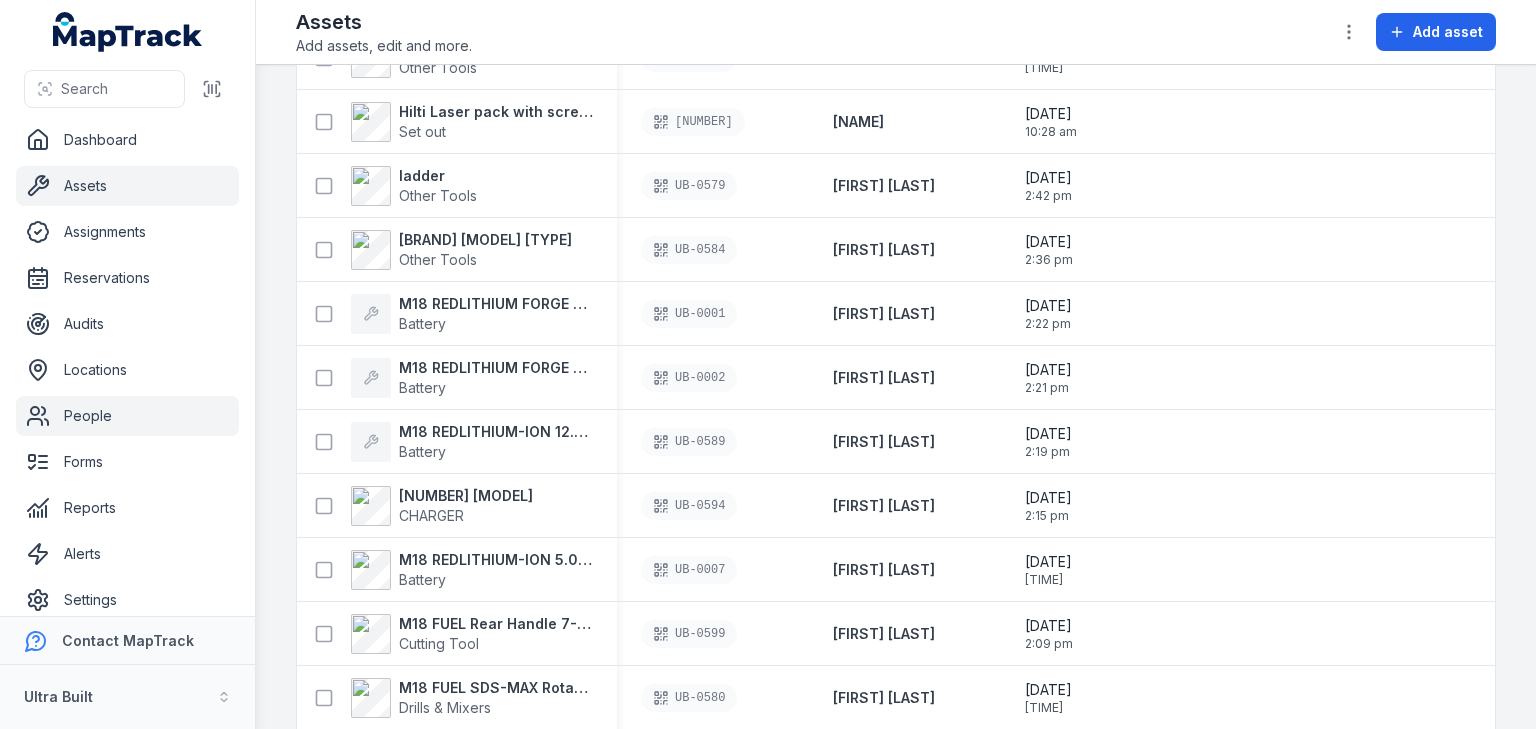 click on "People" at bounding box center [127, 416] 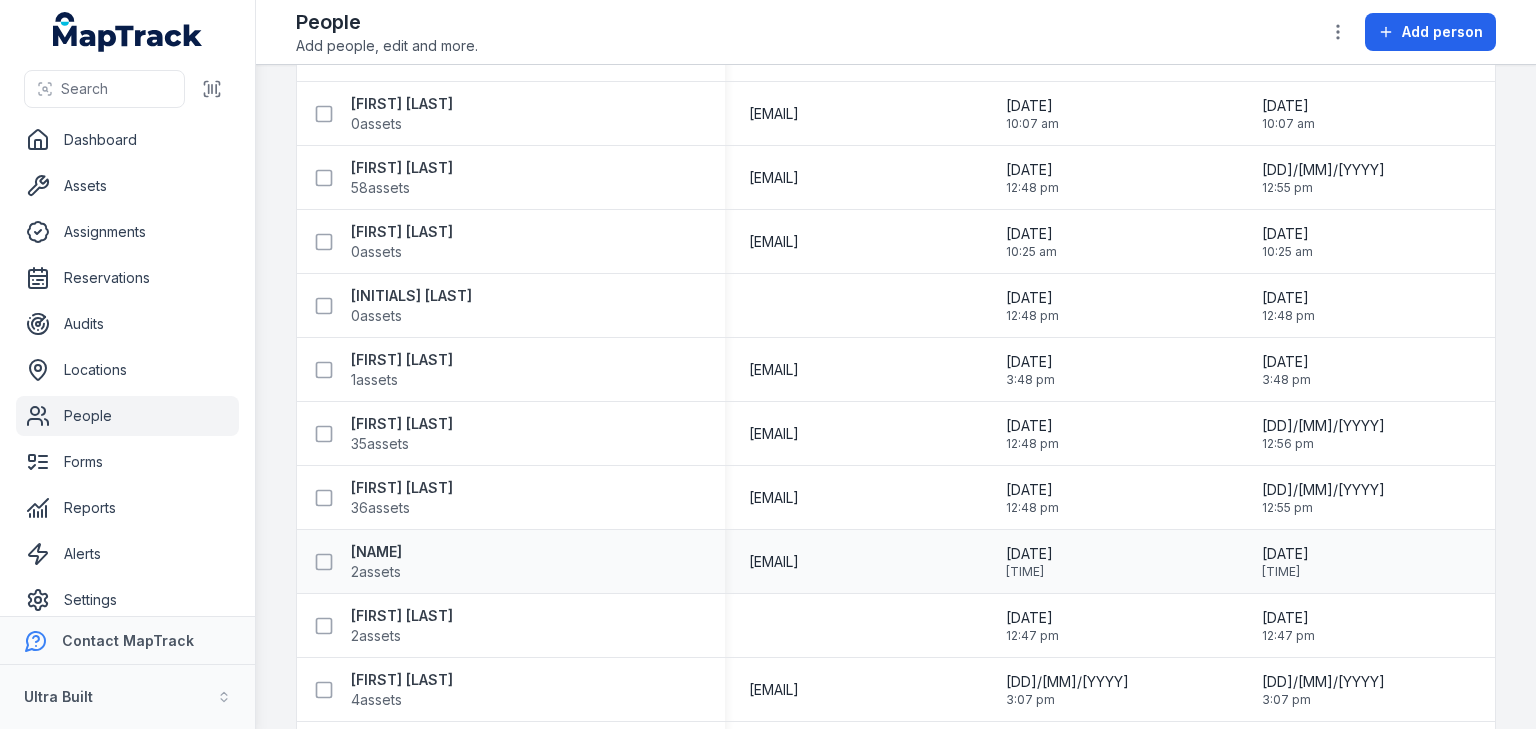 scroll, scrollTop: 709, scrollLeft: 0, axis: vertical 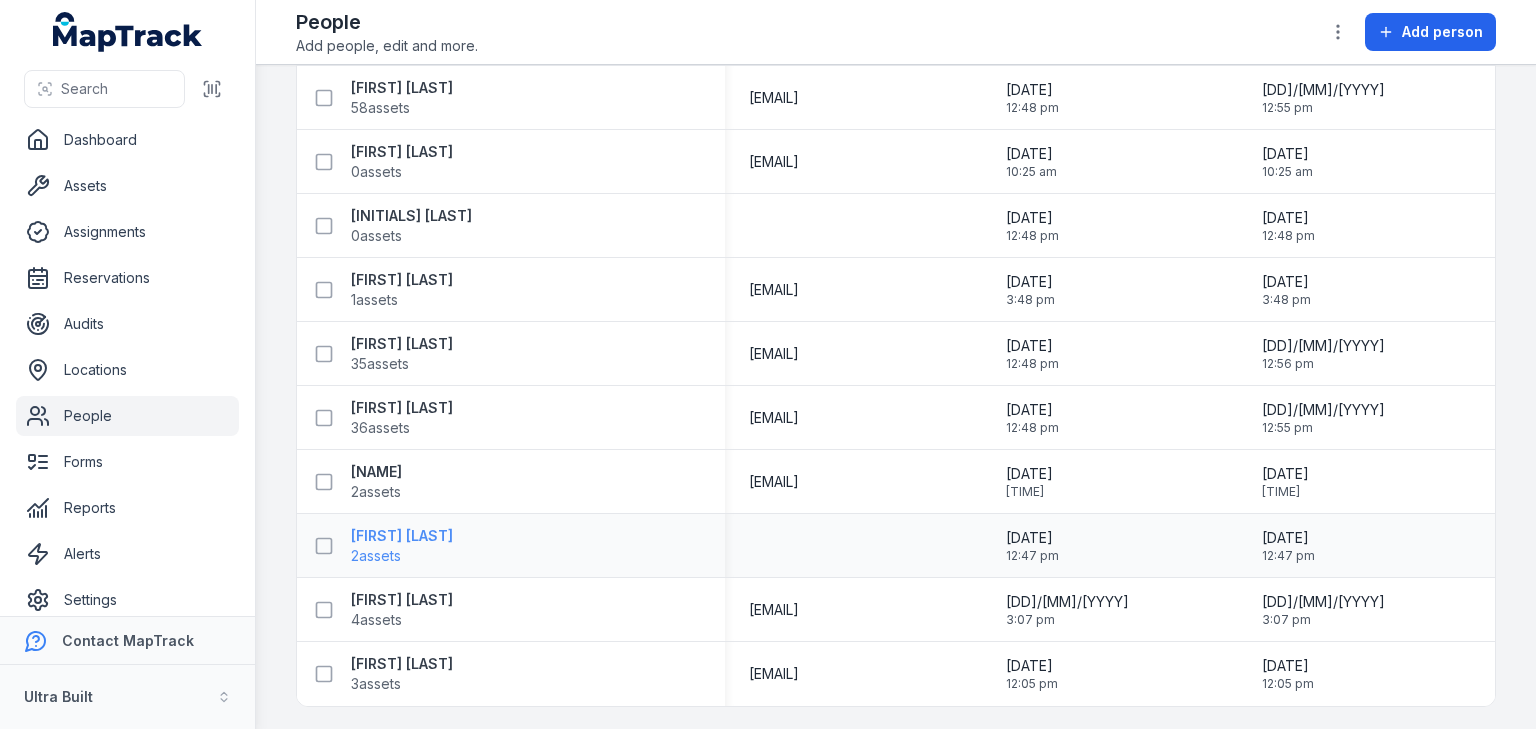 click on "[FIRST] [LAST]" at bounding box center (402, 536) 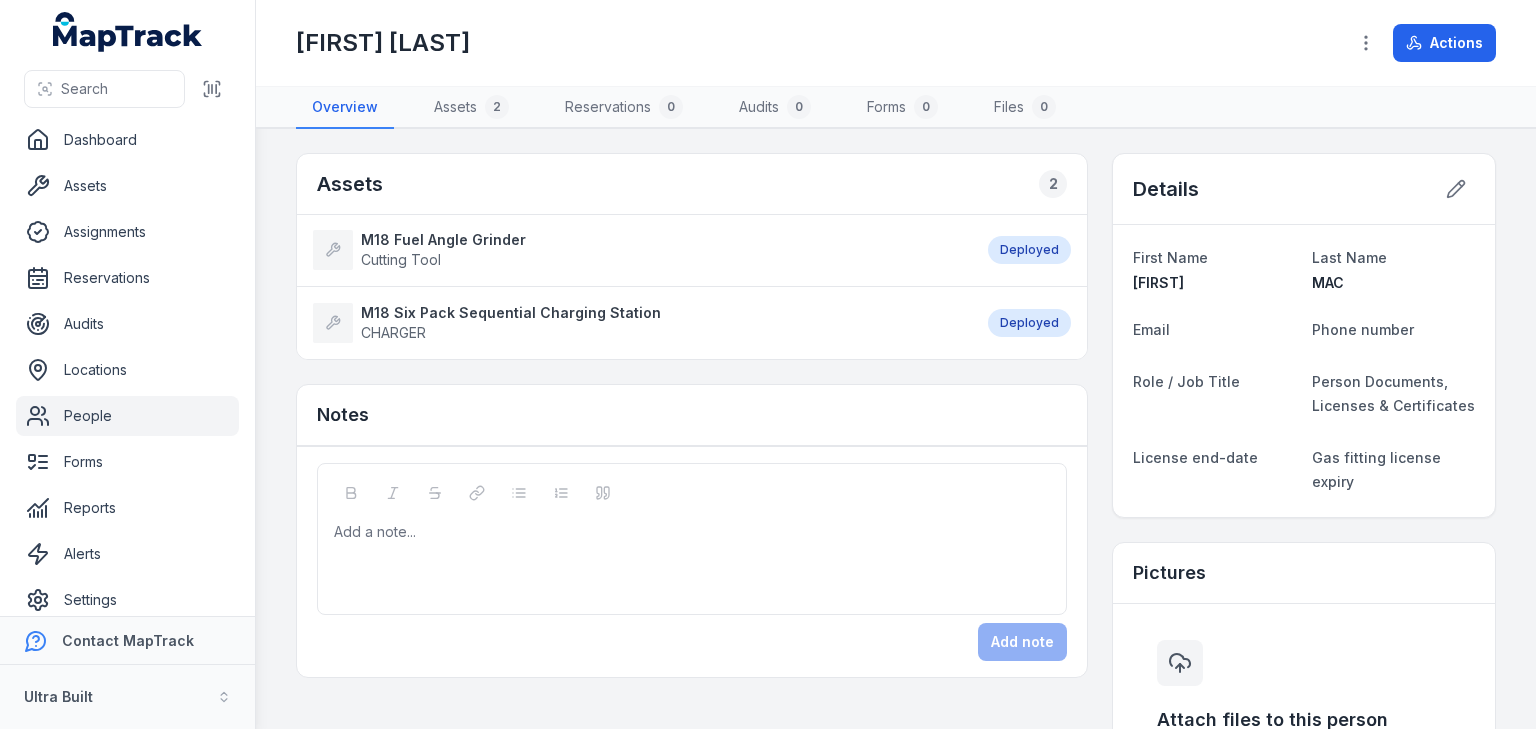 click on "M18 Six Pack Sequential Charging Station" at bounding box center [511, 313] 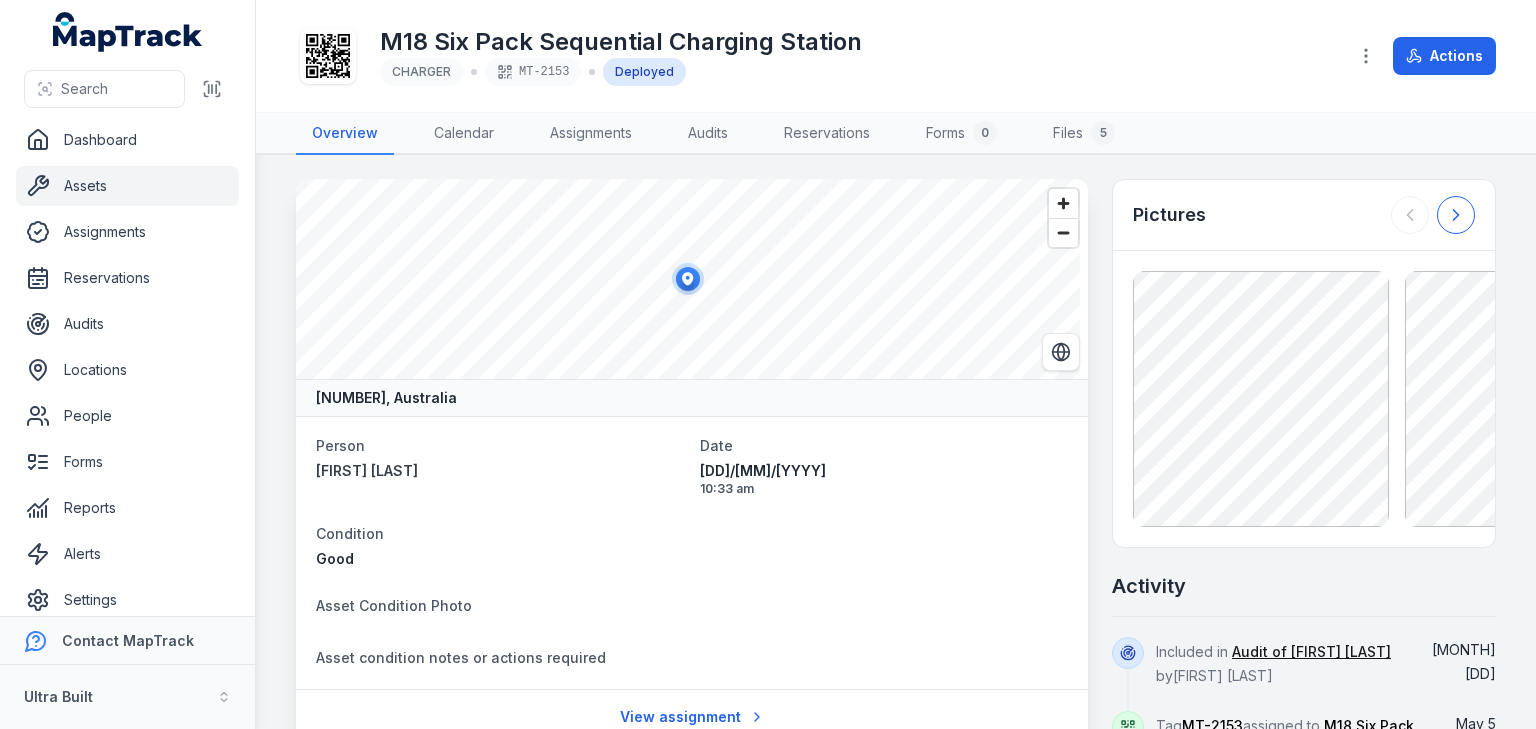 click 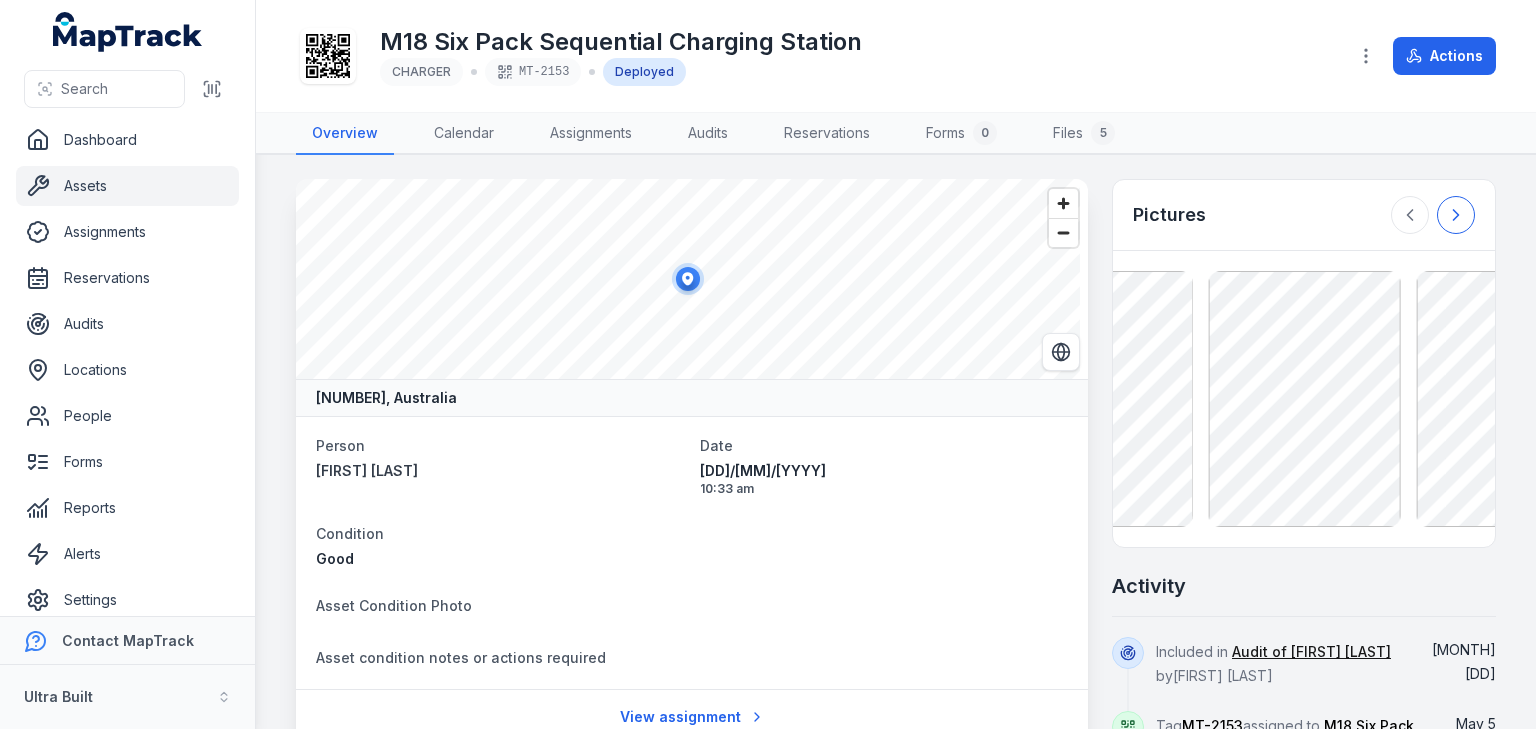 click 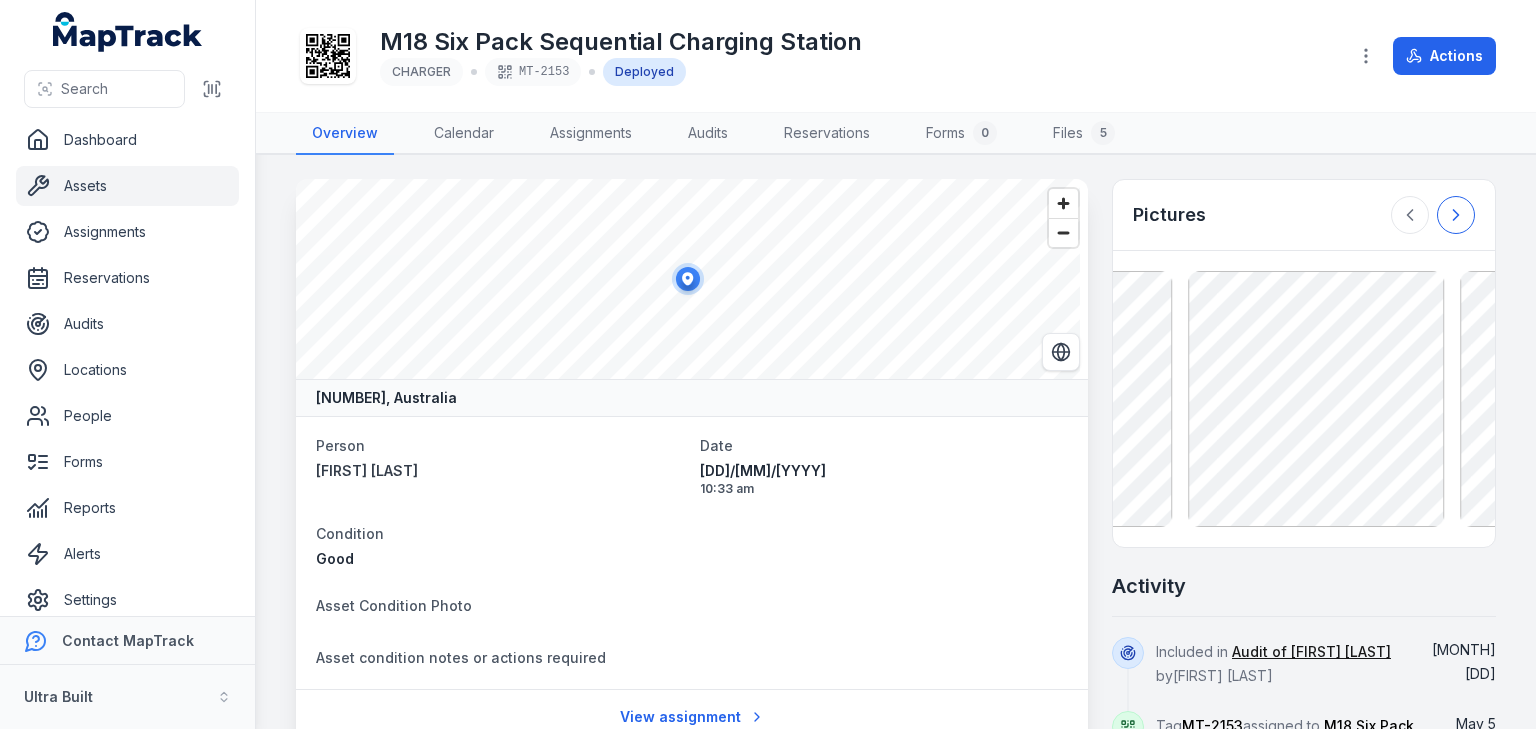 click 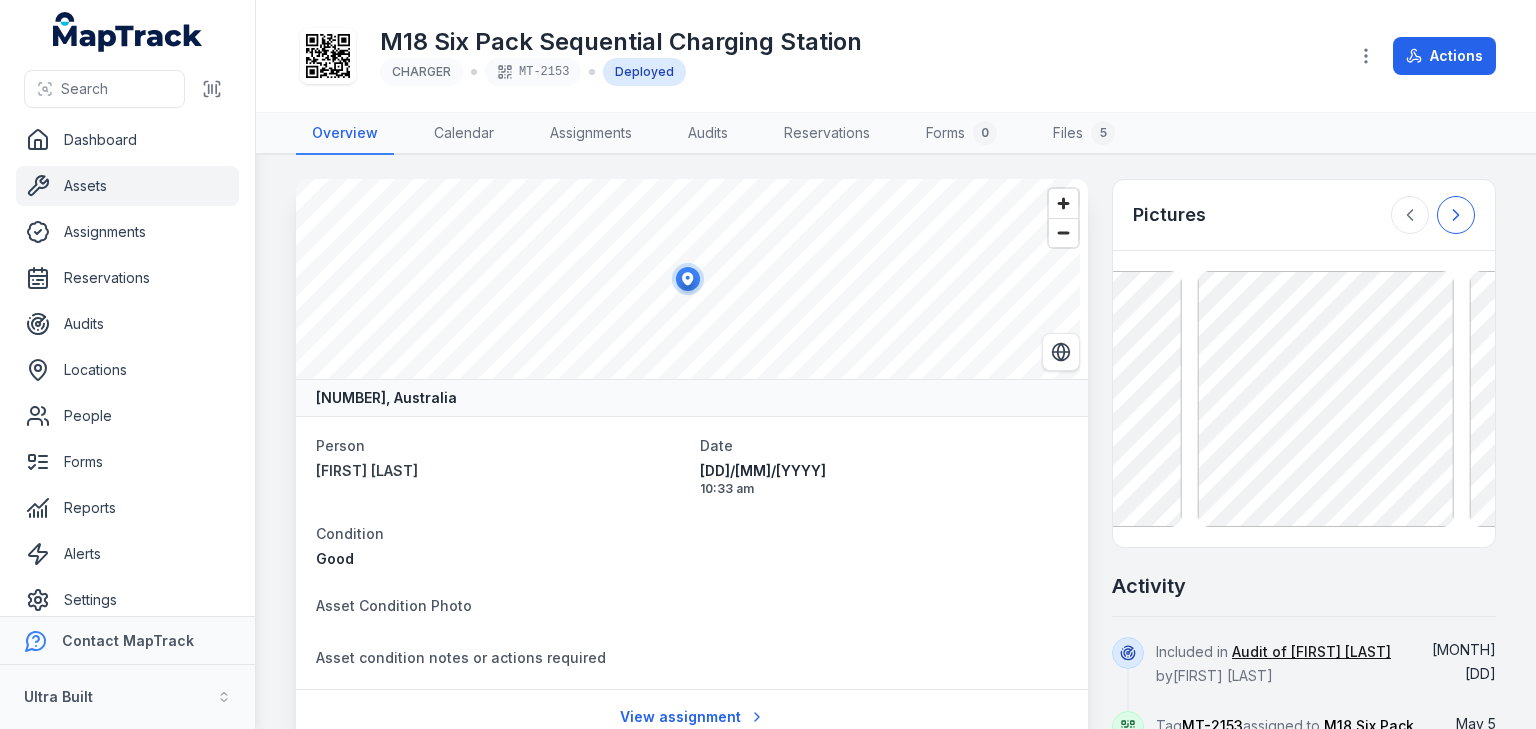 click 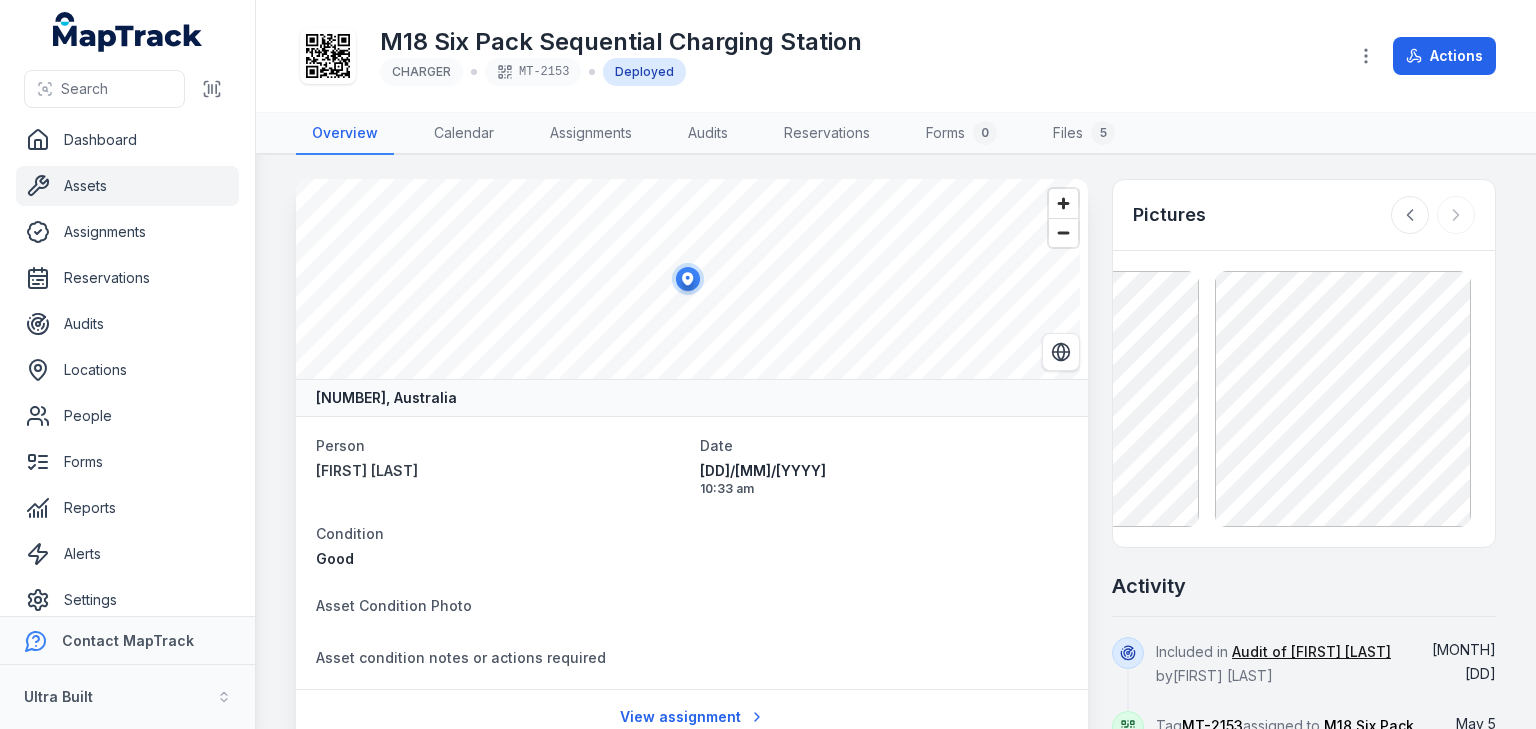 click at bounding box center (1433, 215) 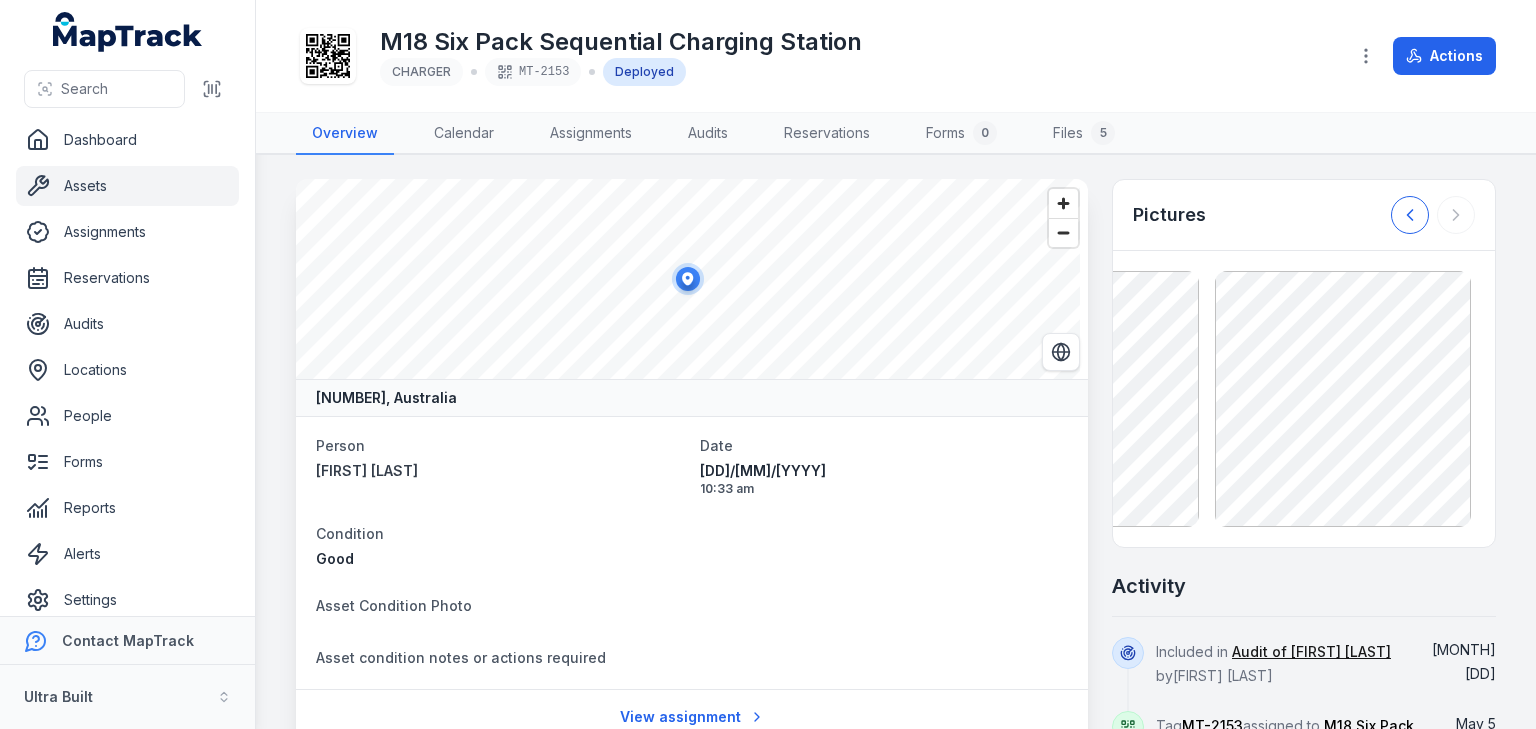 click 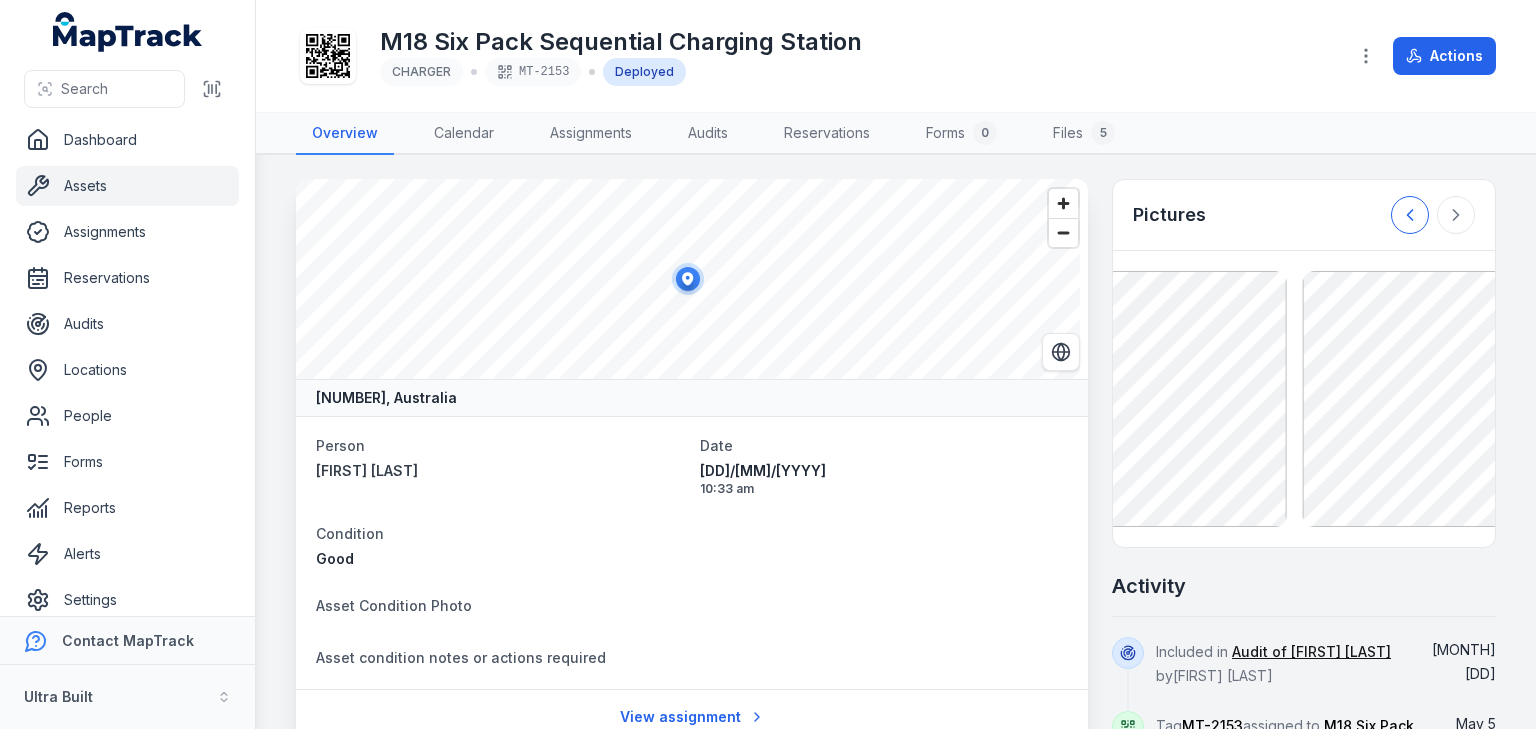 click 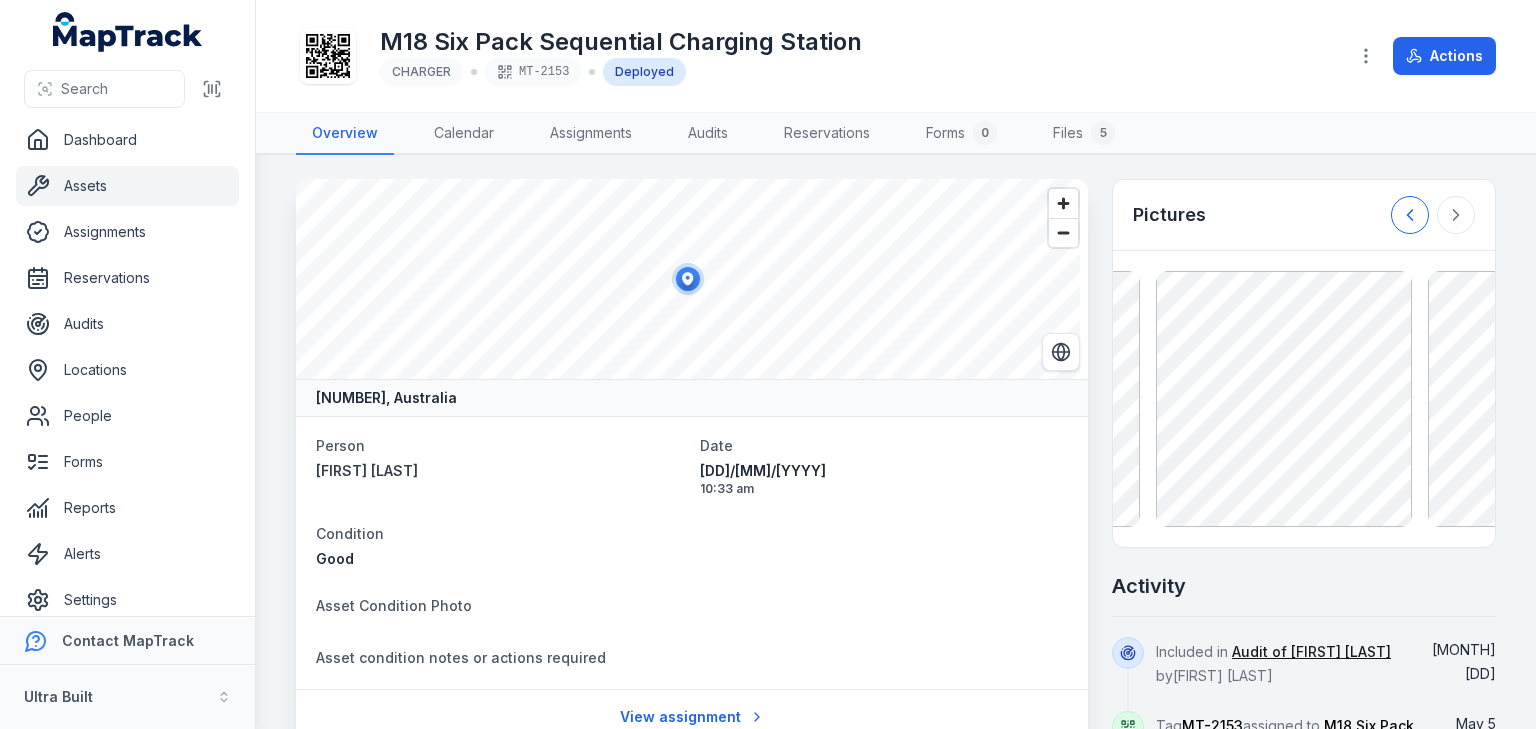 click 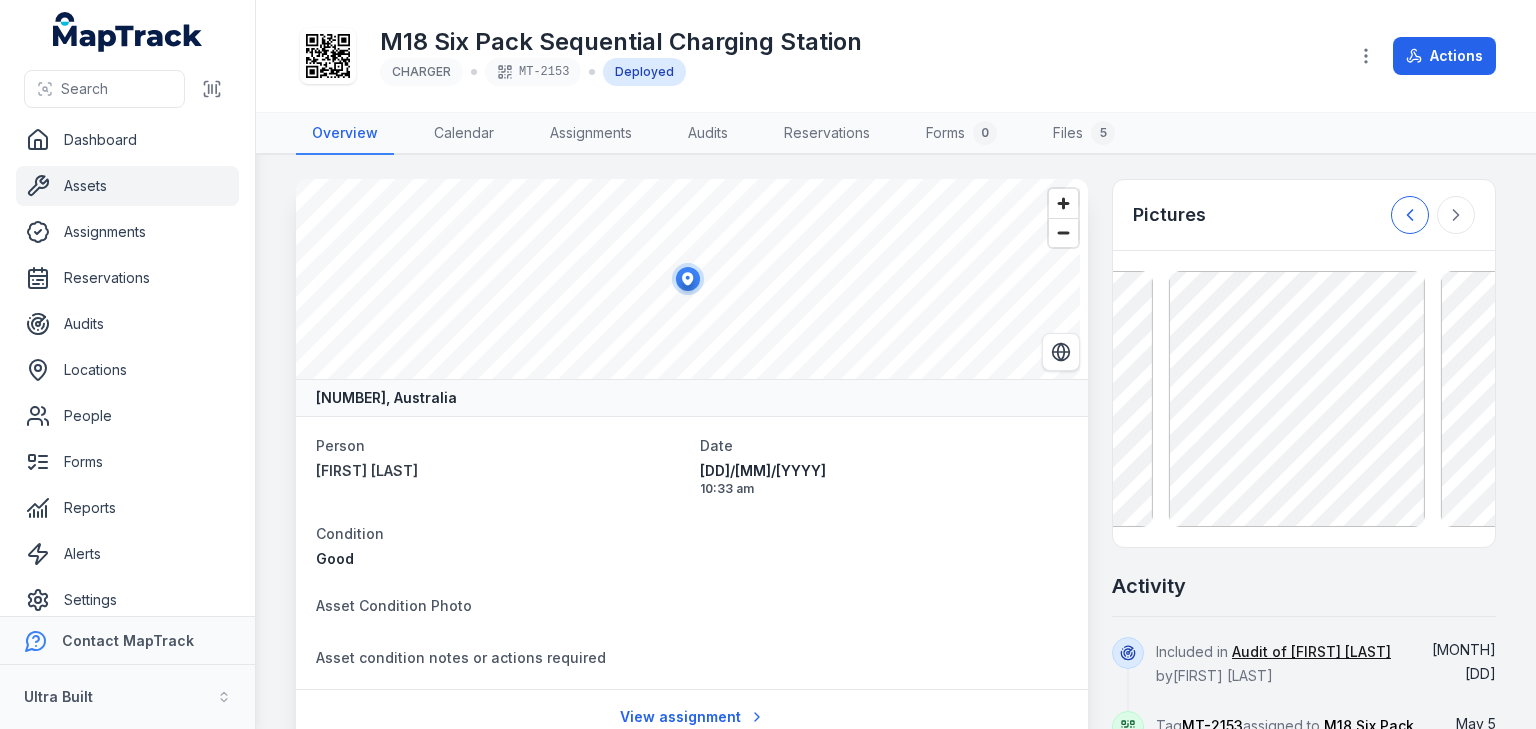click 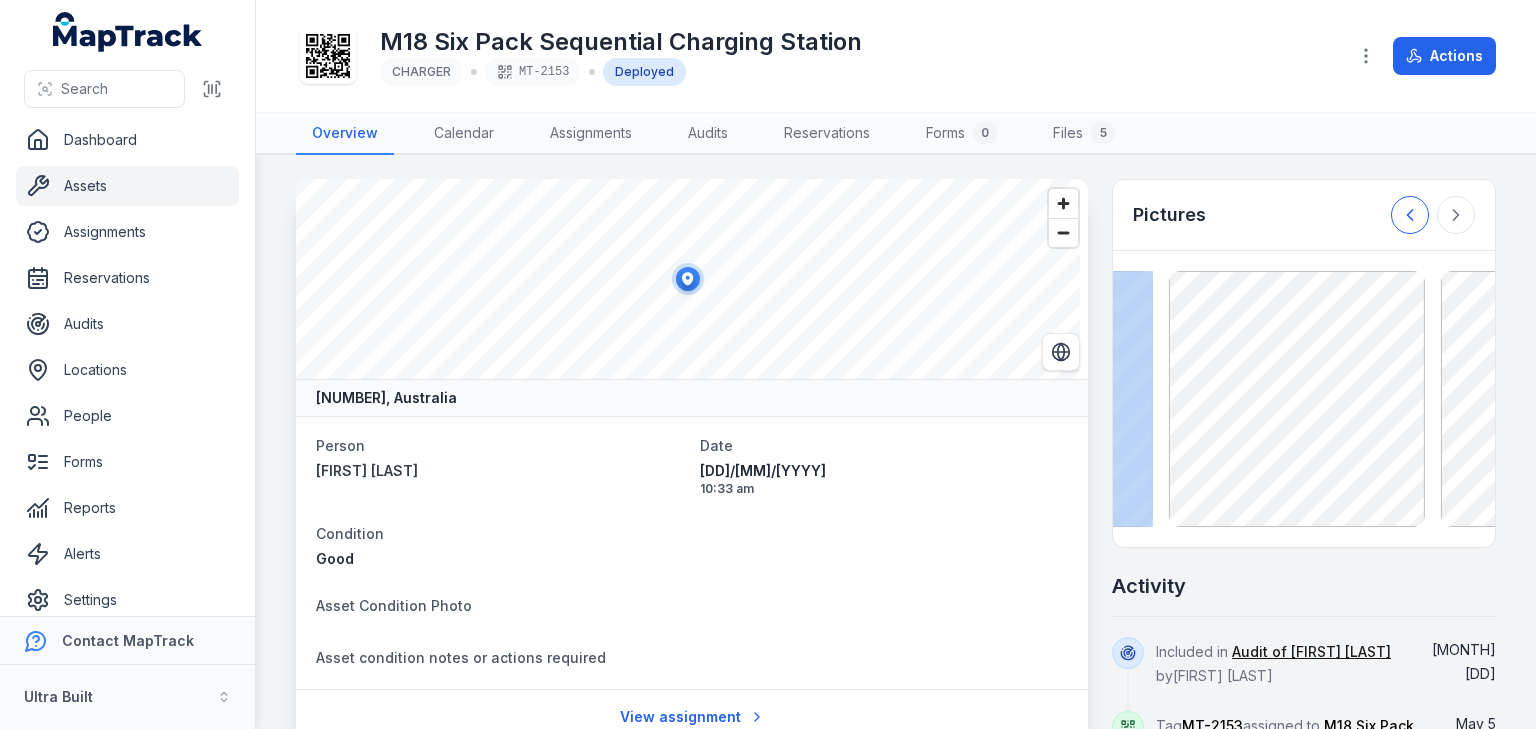 click at bounding box center [1433, 215] 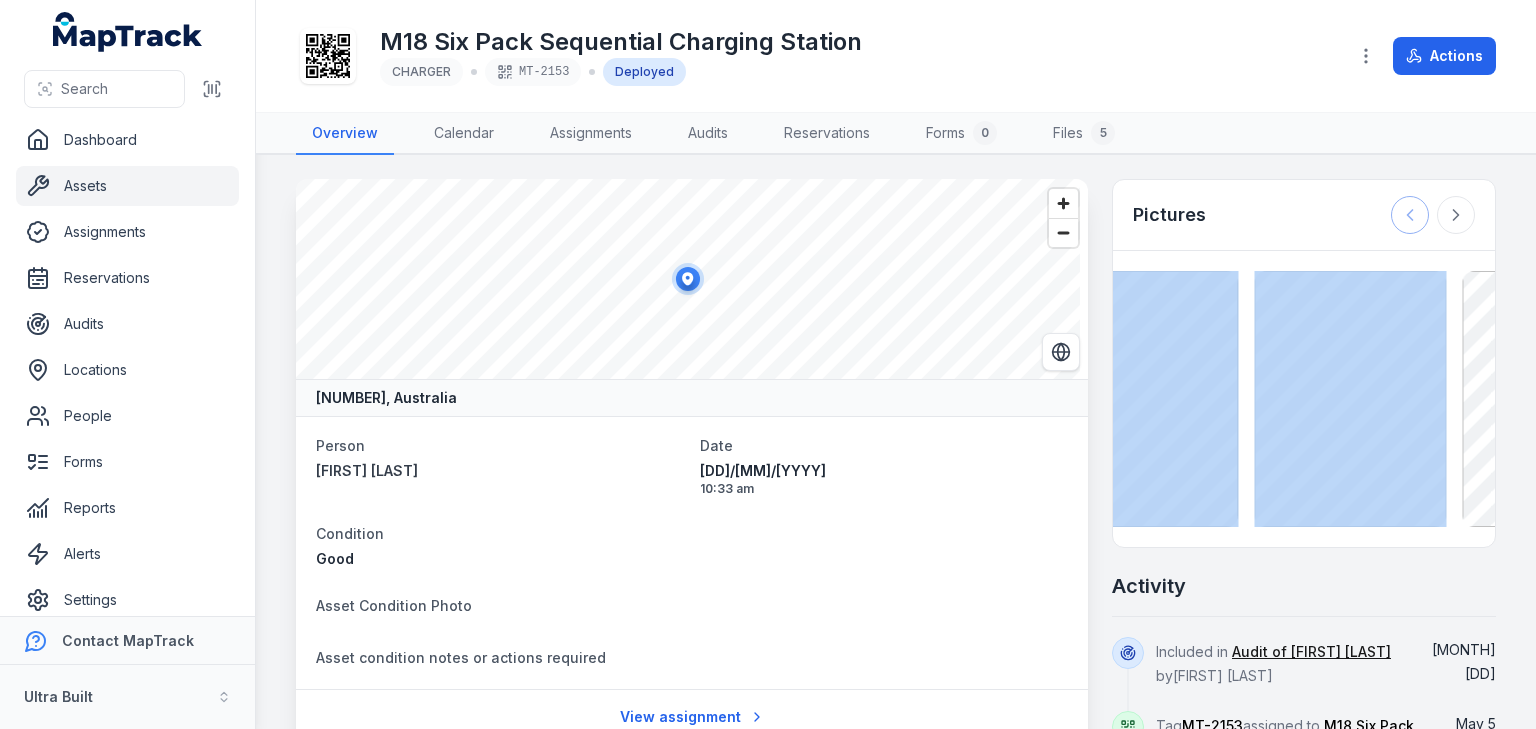 click at bounding box center (1433, 215) 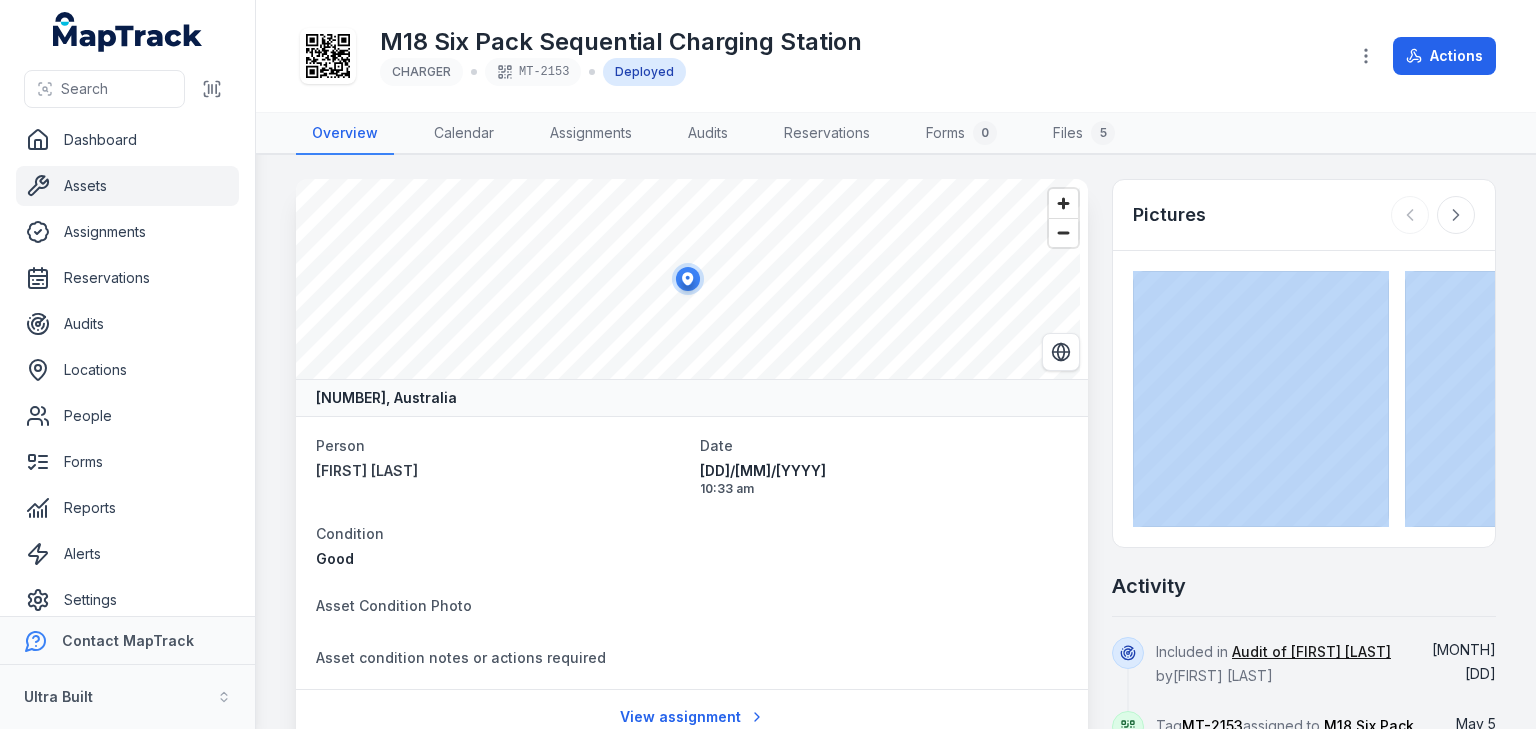 click on "Assets" at bounding box center (127, 186) 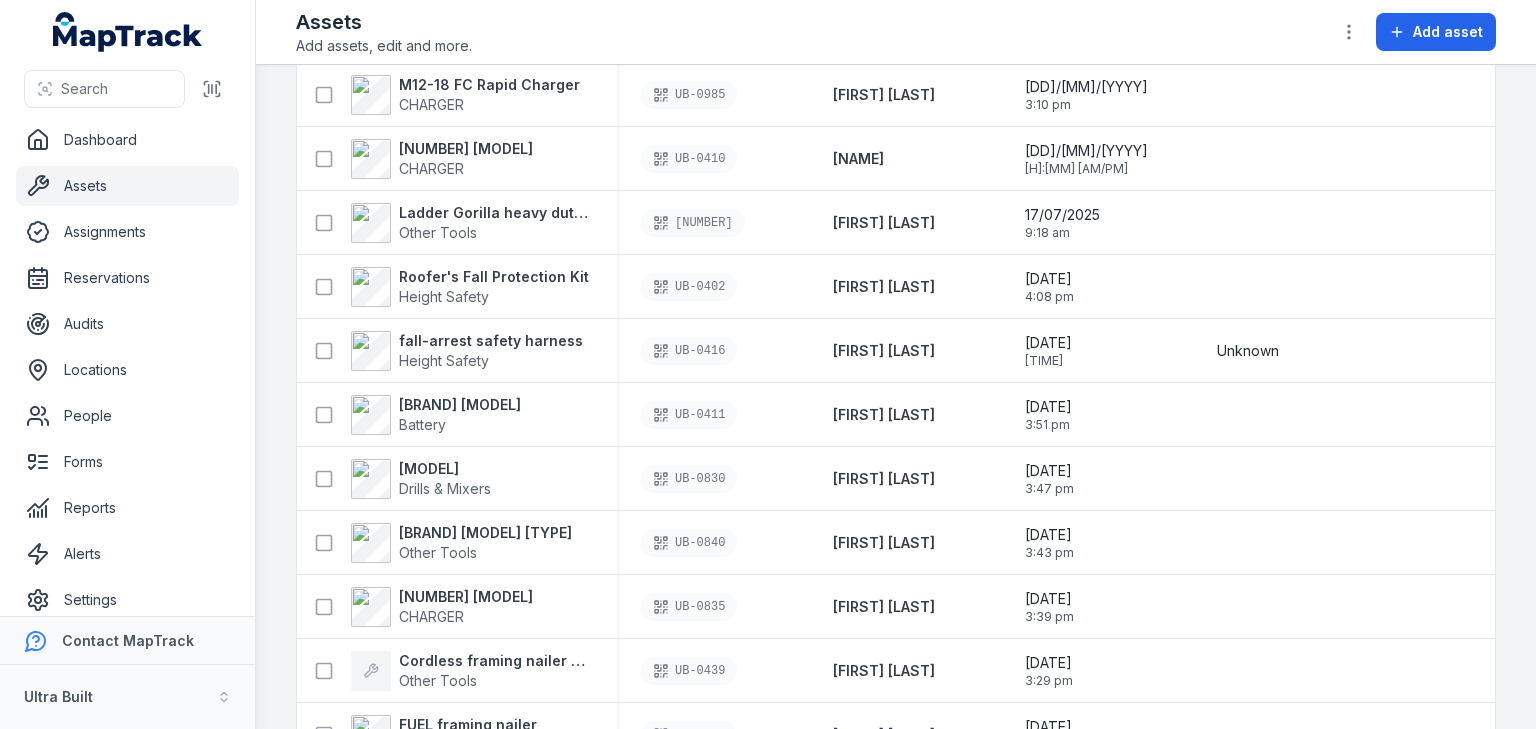 scroll, scrollTop: 0, scrollLeft: 0, axis: both 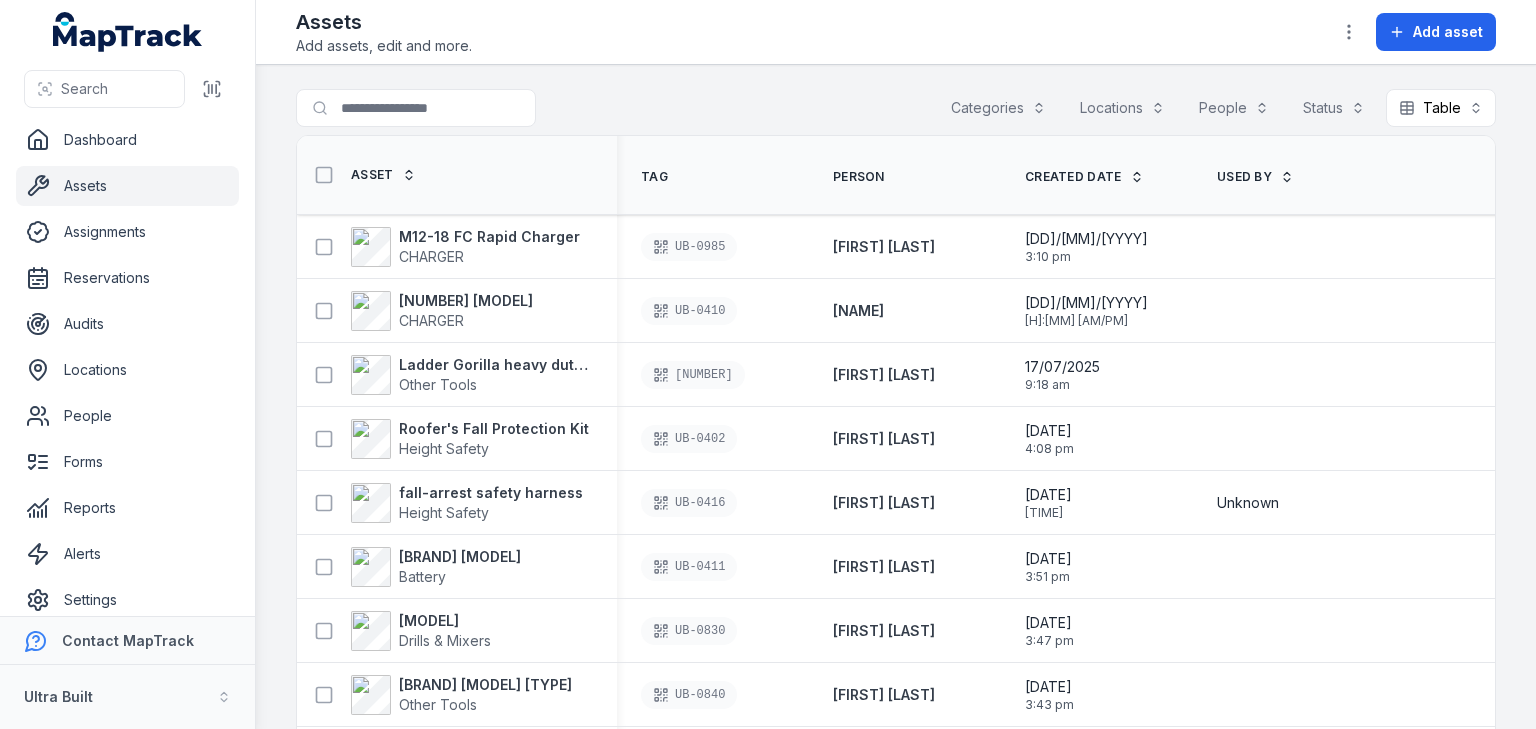 click on "Search for  assets Categories   Locations   People Status Table *****" at bounding box center (896, 112) 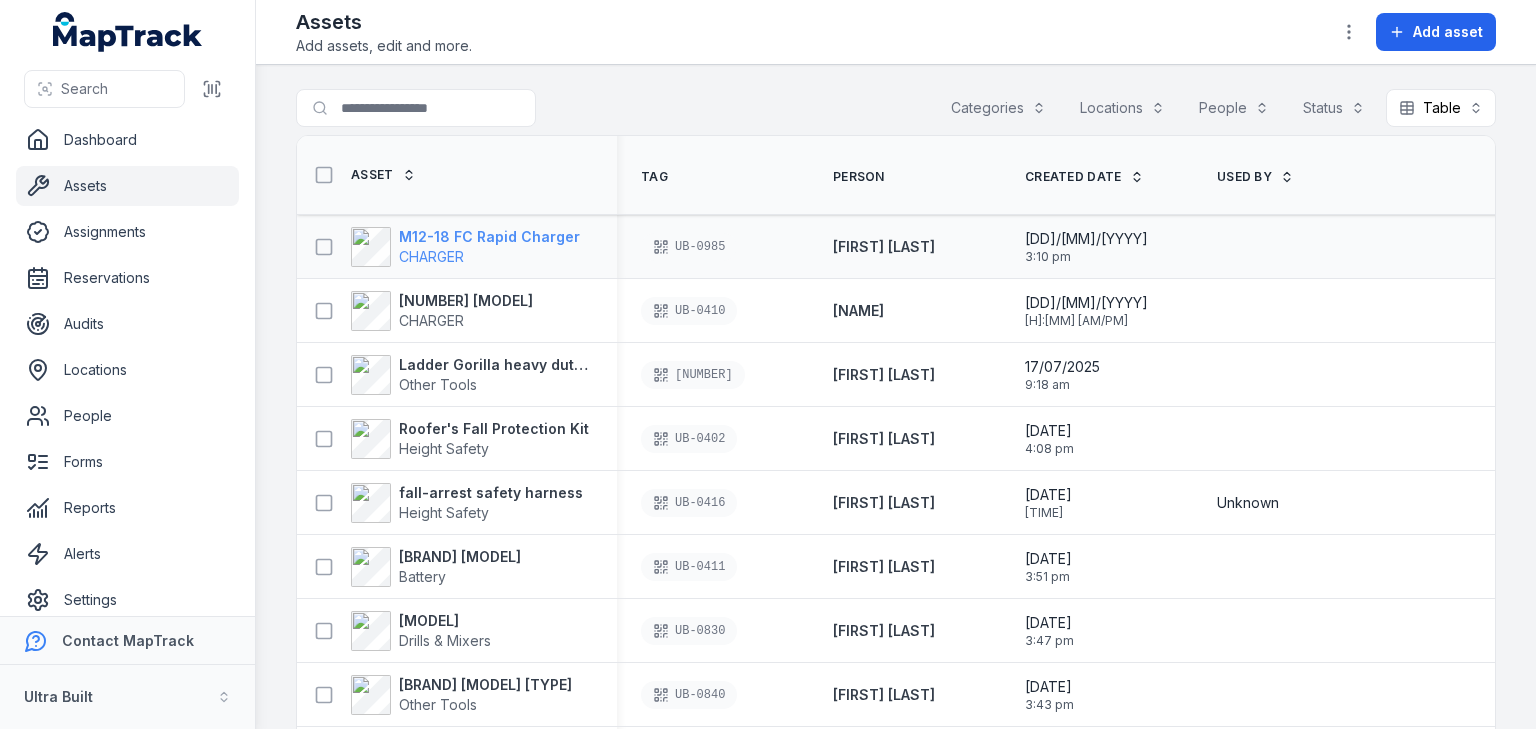 click on "M12-18 FC Rapid Charger" at bounding box center [489, 237] 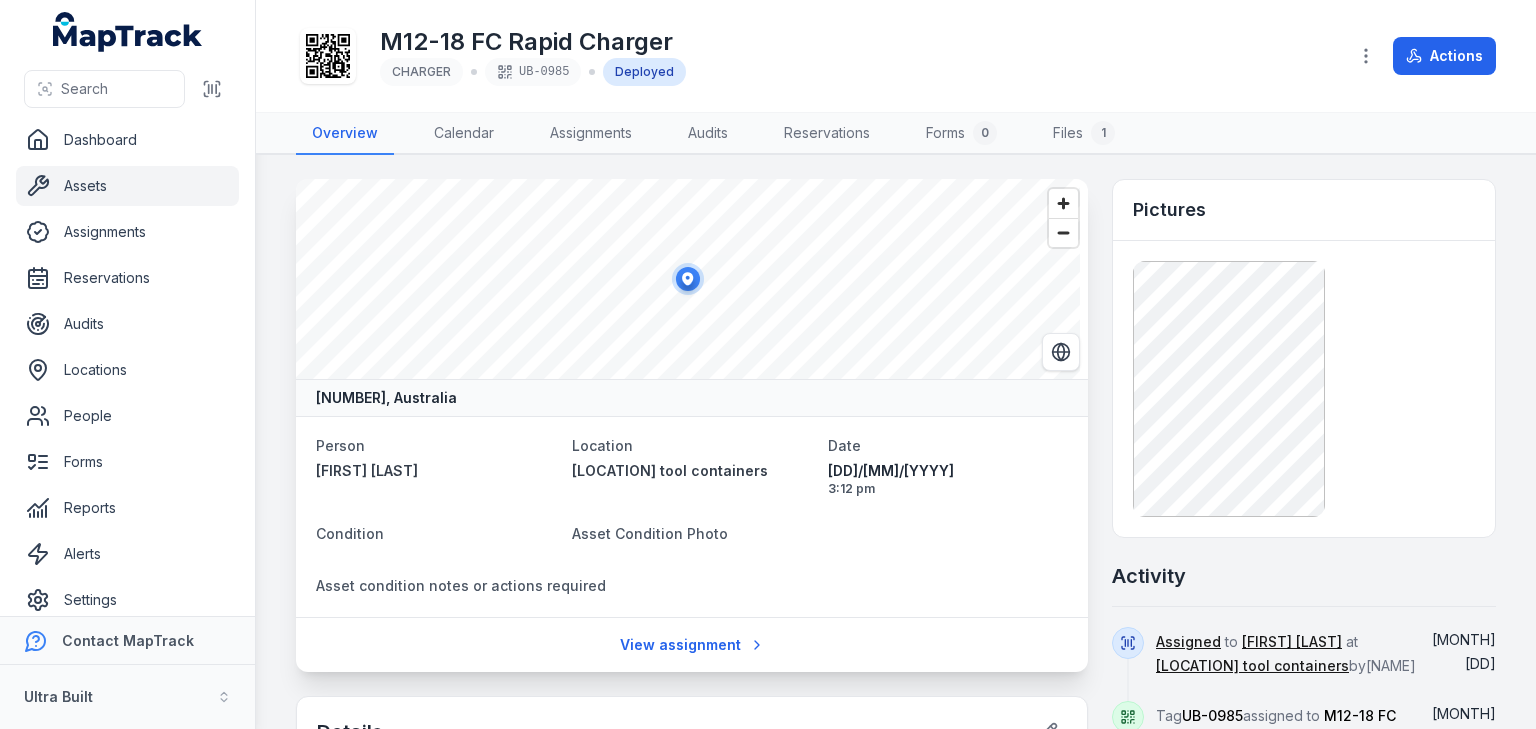 click on "[FIRST] [LAST] Australia Person [FIRST] [LAST] Location [LOCATION] tool containers Date [DD]/[MM]/[YYYY] [H]:[MM] [AM/PM] Condition Asset Condition Photo Asset condition notes or actions required View assignment Details Category CHARGER Description M12-18 FC Rapid Charger USED BY Model M12-18FC Serial Number *[NUMBER] [NUMBER] [NUMBER] [NUMBER] [NUMBER] Corded (Y/N) Yes LAST TEST TAG DATE TEST TAG DUE DATE OF PURCHASE REPAIR INFO COMMENTS Brand / Make / Manufacturer Milwaukee Rego next calibration due date last calibration date User Guide Manuals Service and Calibration Documents CONDITION Good Warranty End Date Invoice / PO Notes Add a note... Add note Pictures Activity Assigned   to   [FIRST] [LAST]   at   [LOCATION] tool containers  by  [FIRST] [LAST] [MONTH] [DD] Tag  [NUMBER]  assigned to   M12-18 FC Rapid Charger  by  [FIRST] [LAST] [MONTH] [DD] File  [YYYY][MM][DD]_[HH][MM][SS]  uploaded  by  [FIRST] [LAST] [MONTH] [DD] Asset   M12-18 FC Rapid Charger   created  by  [FIRST] [LAST] [MONTH] [DD]" at bounding box center (896, 442) 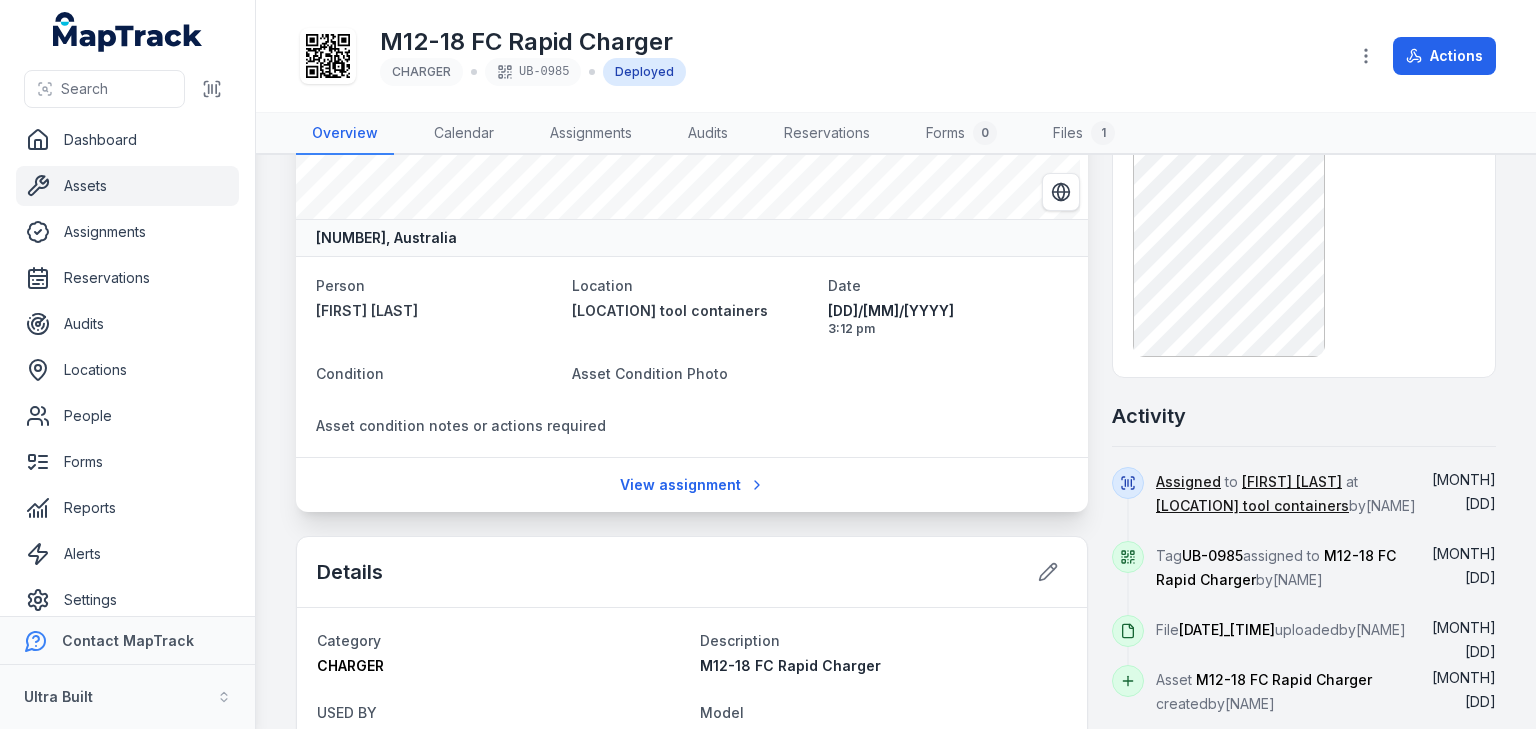 scroll, scrollTop: 80, scrollLeft: 0, axis: vertical 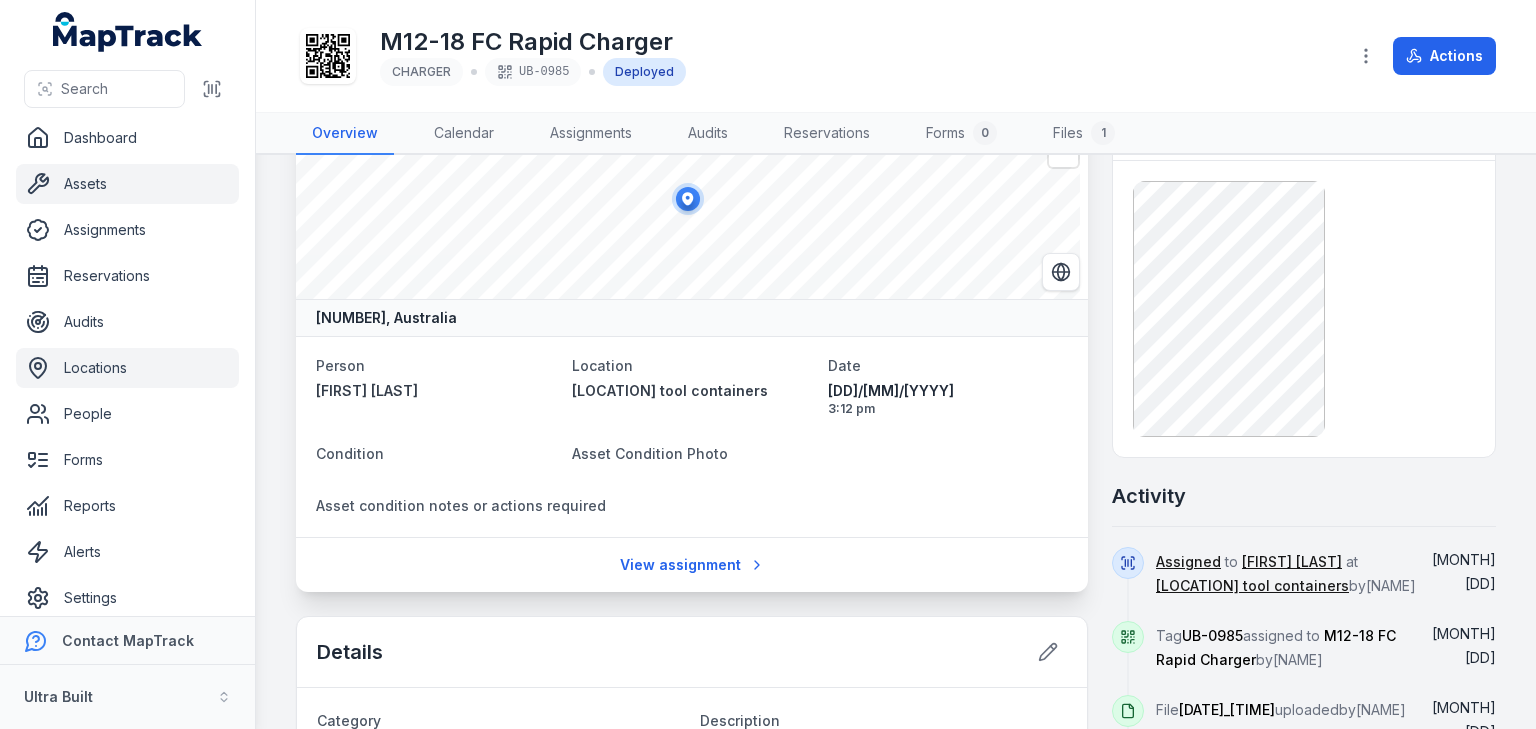 click on "Locations" at bounding box center (127, 368) 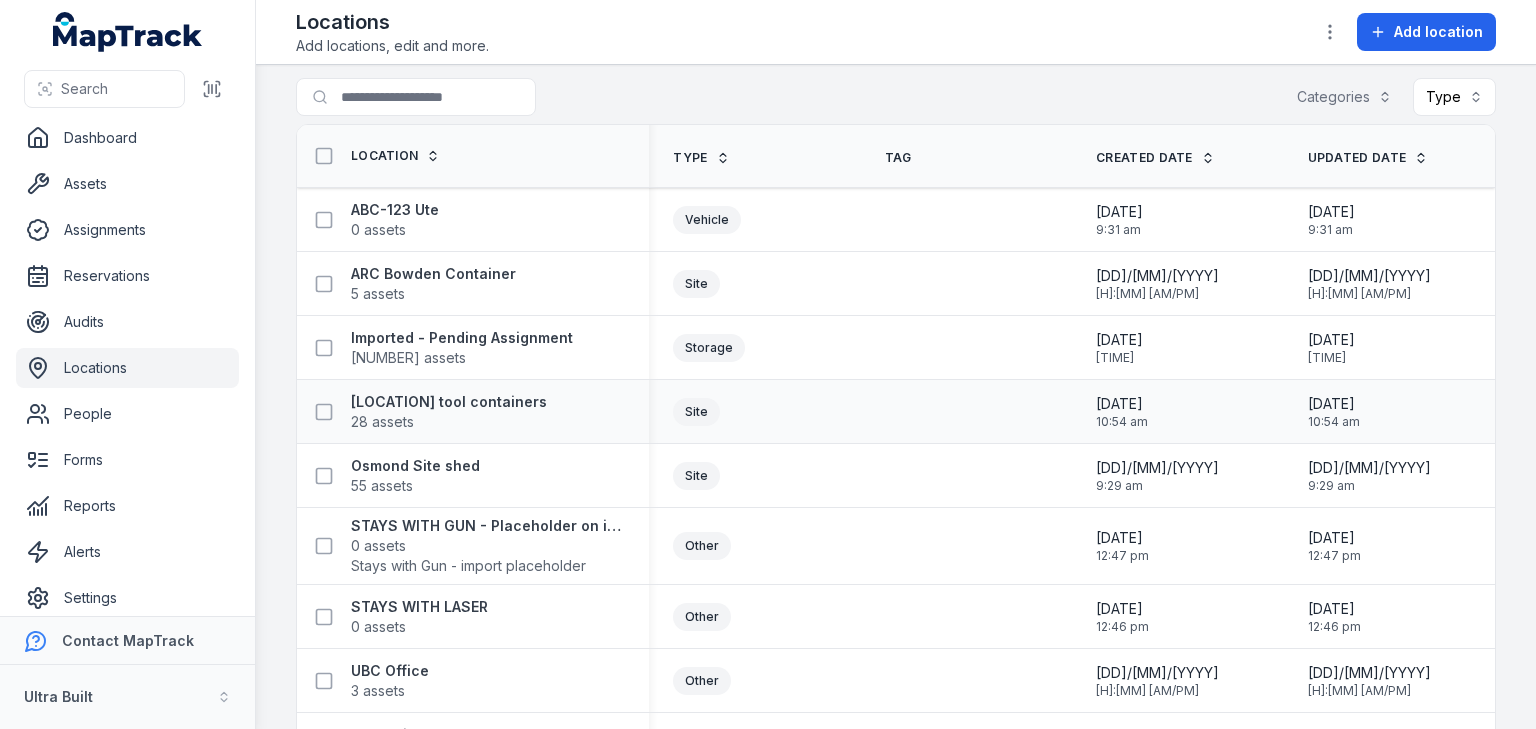 scroll, scrollTop: 0, scrollLeft: 0, axis: both 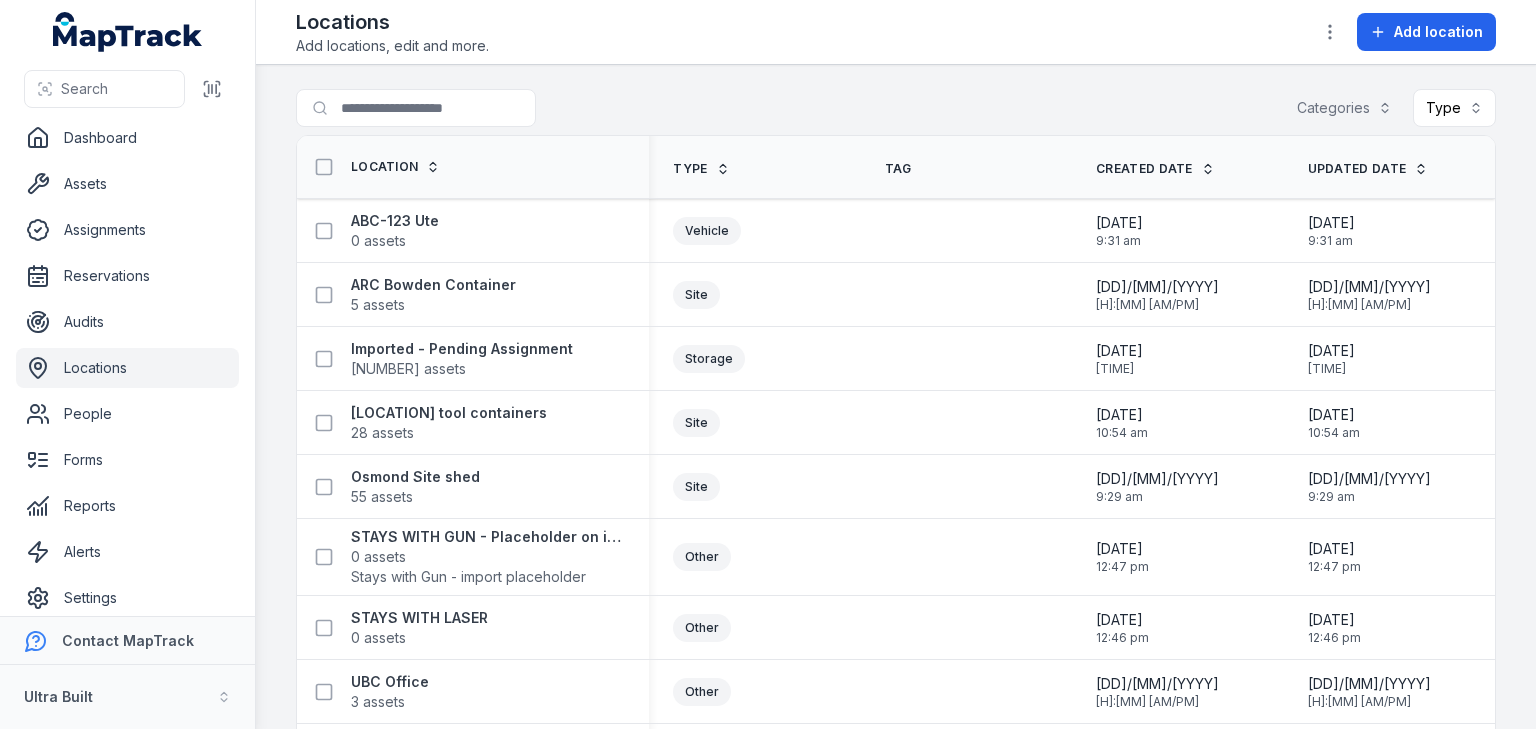 click on "Search for  locations Categories   Type" at bounding box center (896, 112) 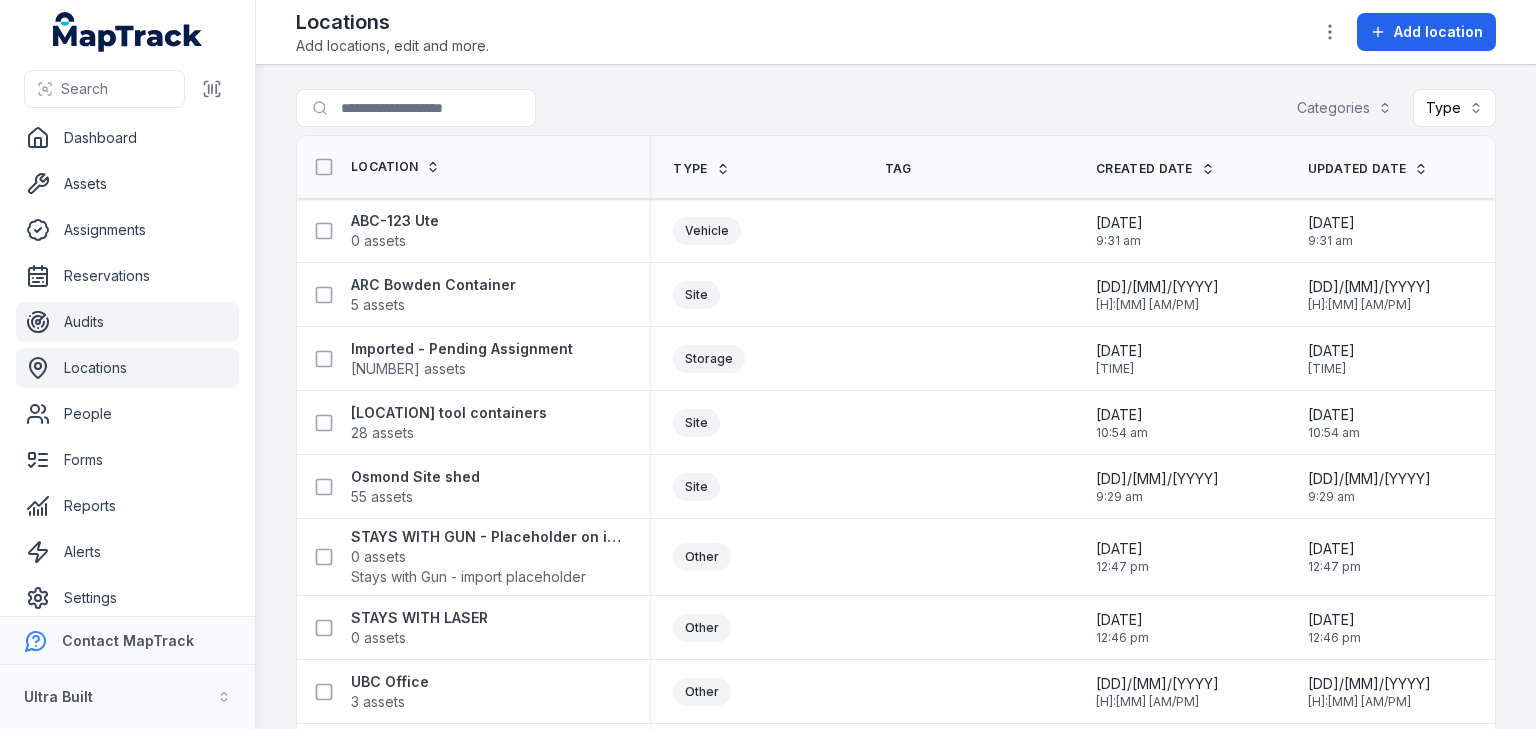 drag, startPoint x: 96, startPoint y: 324, endPoint x: 142, endPoint y: 314, distance: 47.07441 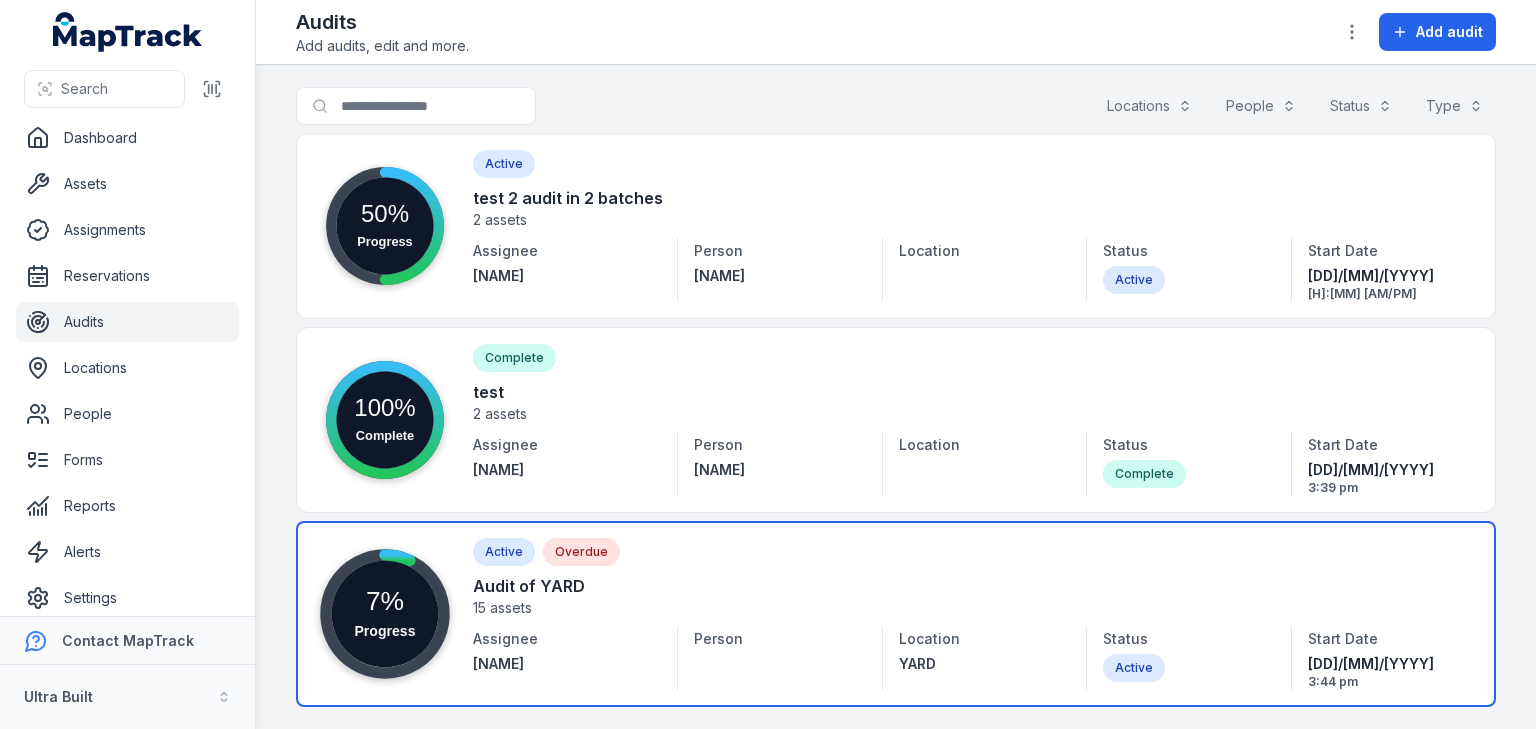 scroll, scrollTop: 0, scrollLeft: 0, axis: both 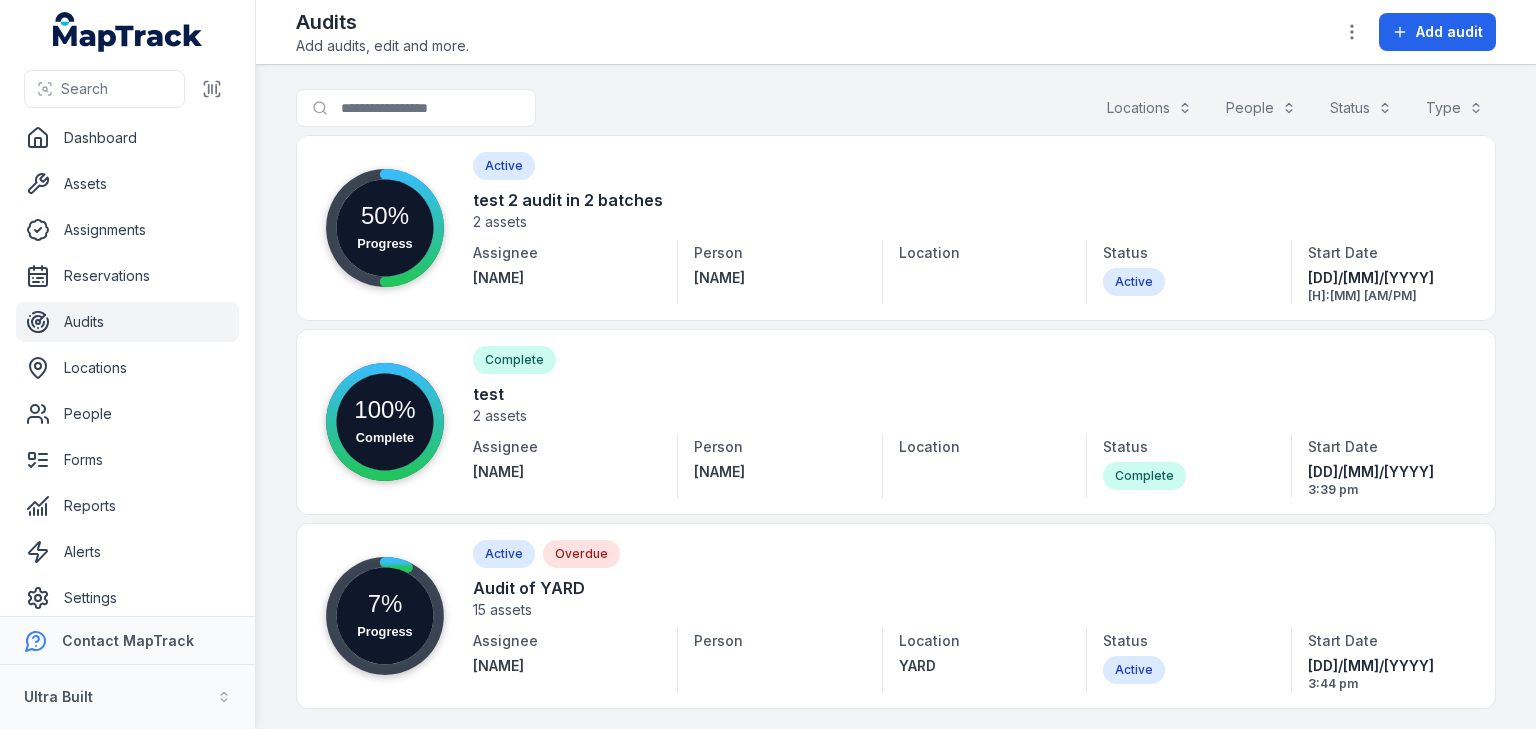 click on "Search for  audits Locations   People Status Type" at bounding box center [896, 112] 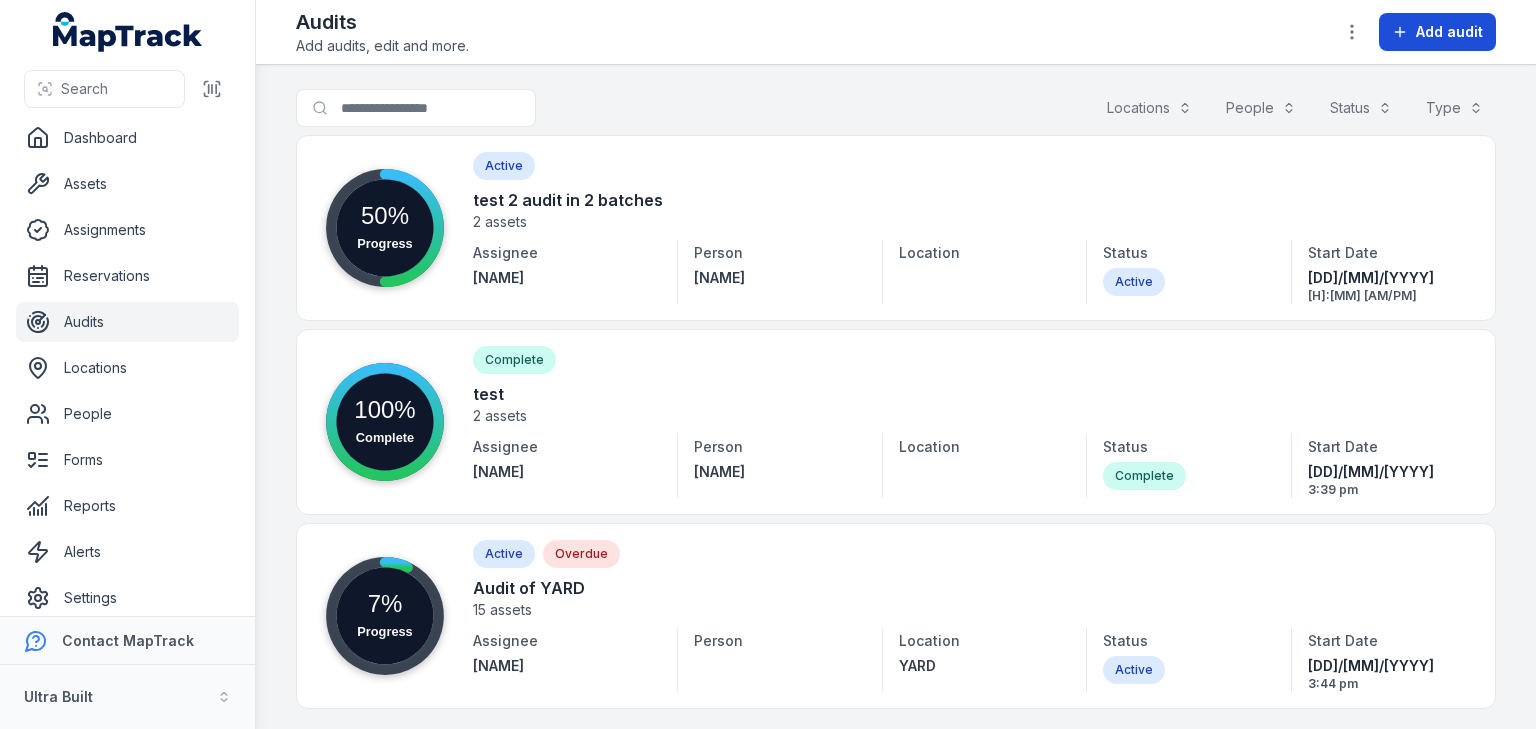 click on "Add audit" at bounding box center (1449, 32) 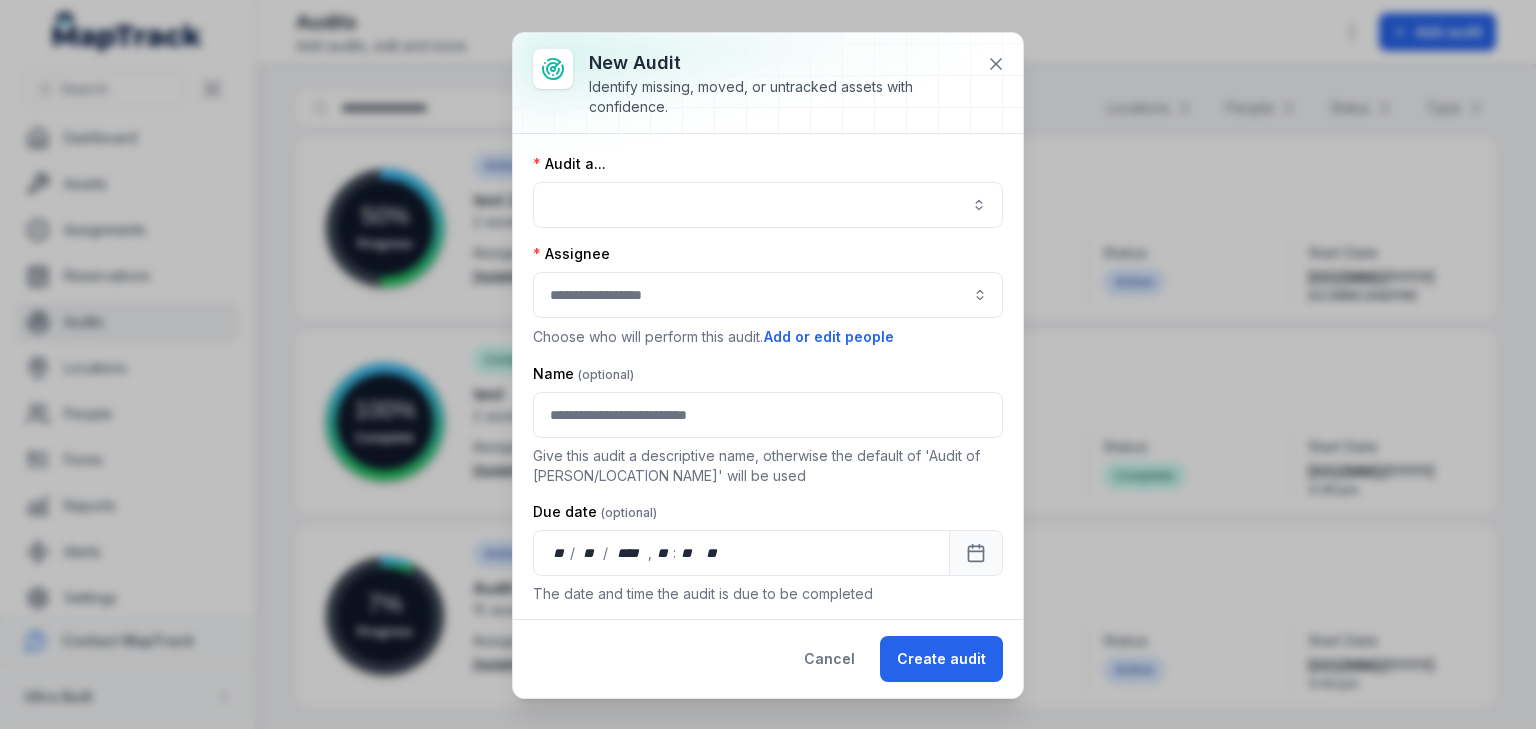 scroll, scrollTop: 2, scrollLeft: 0, axis: vertical 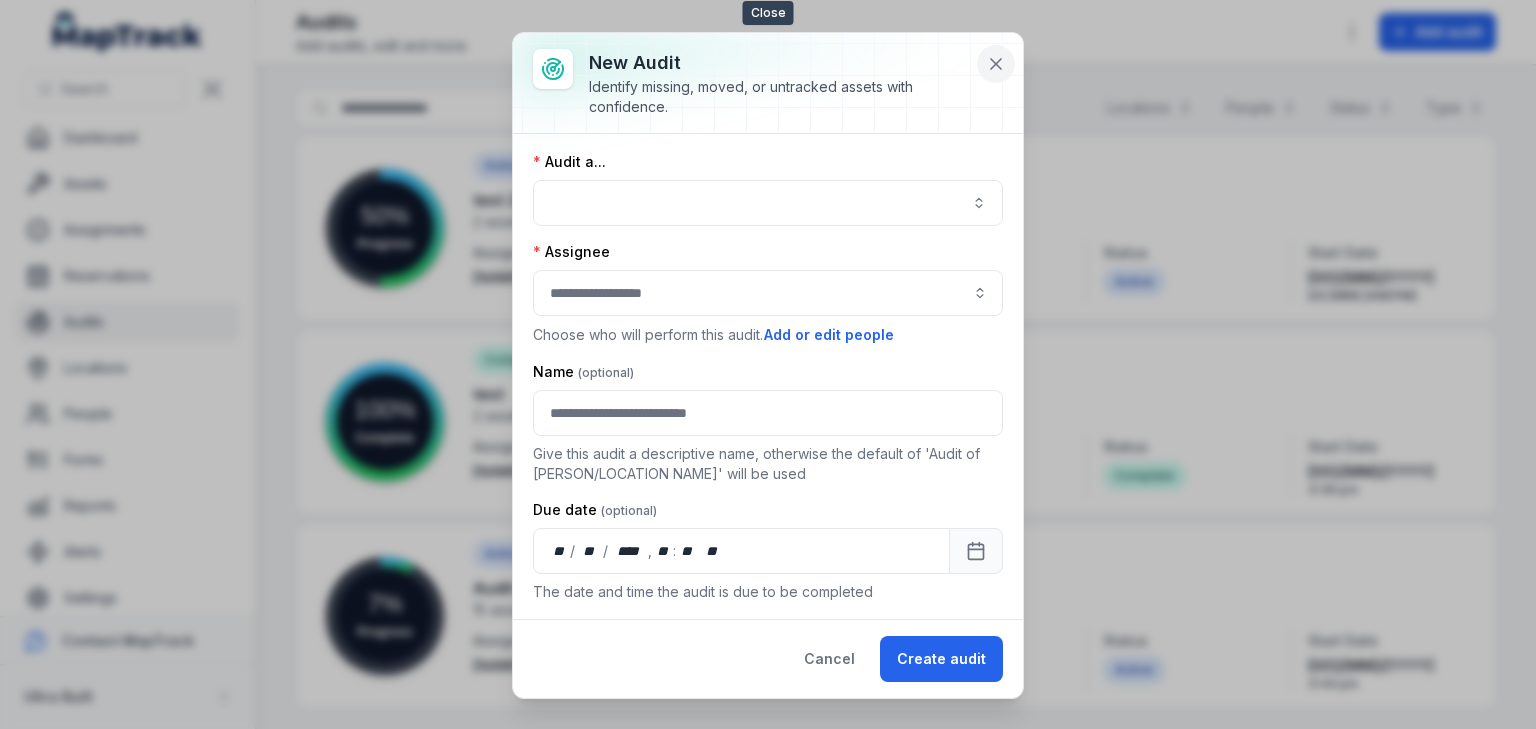 click 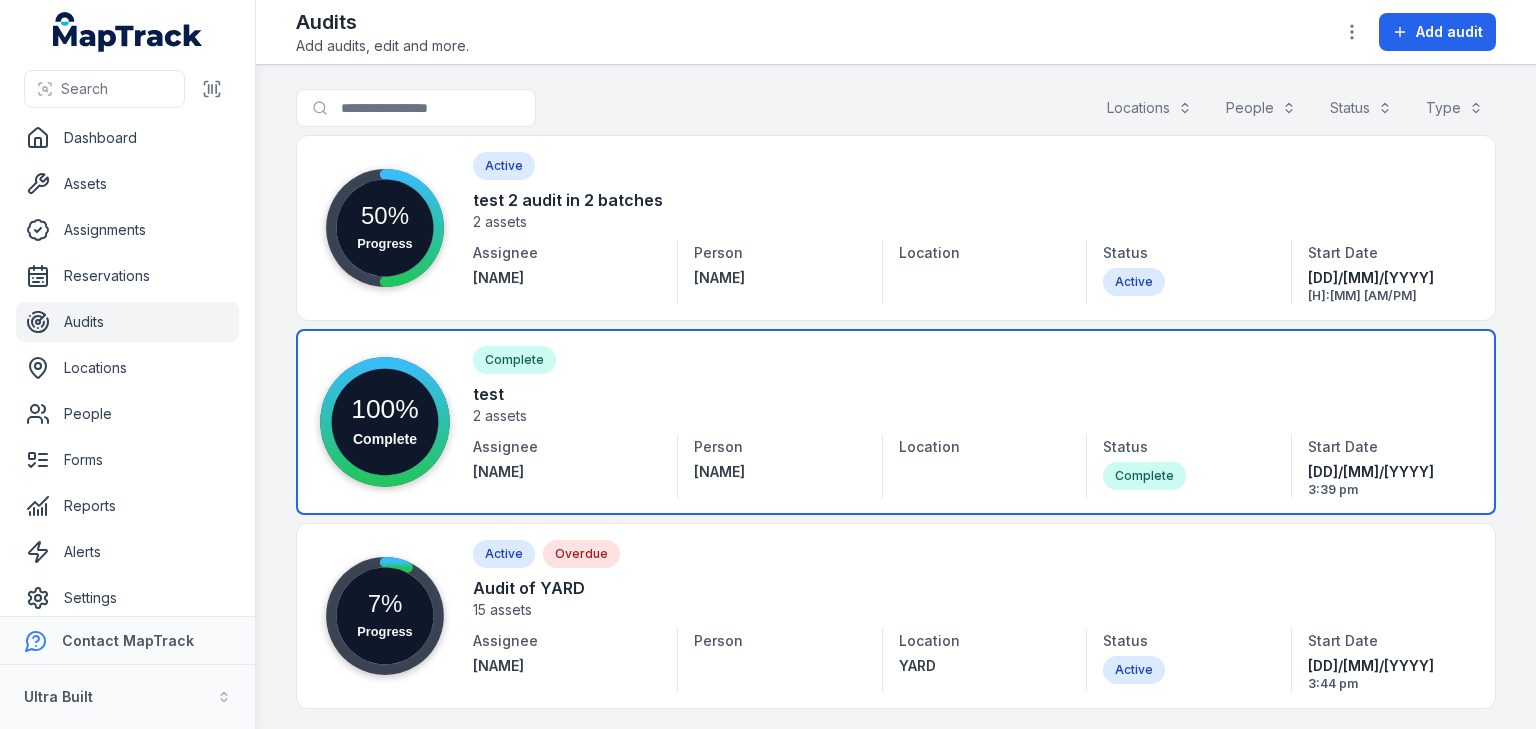 click at bounding box center [896, 422] 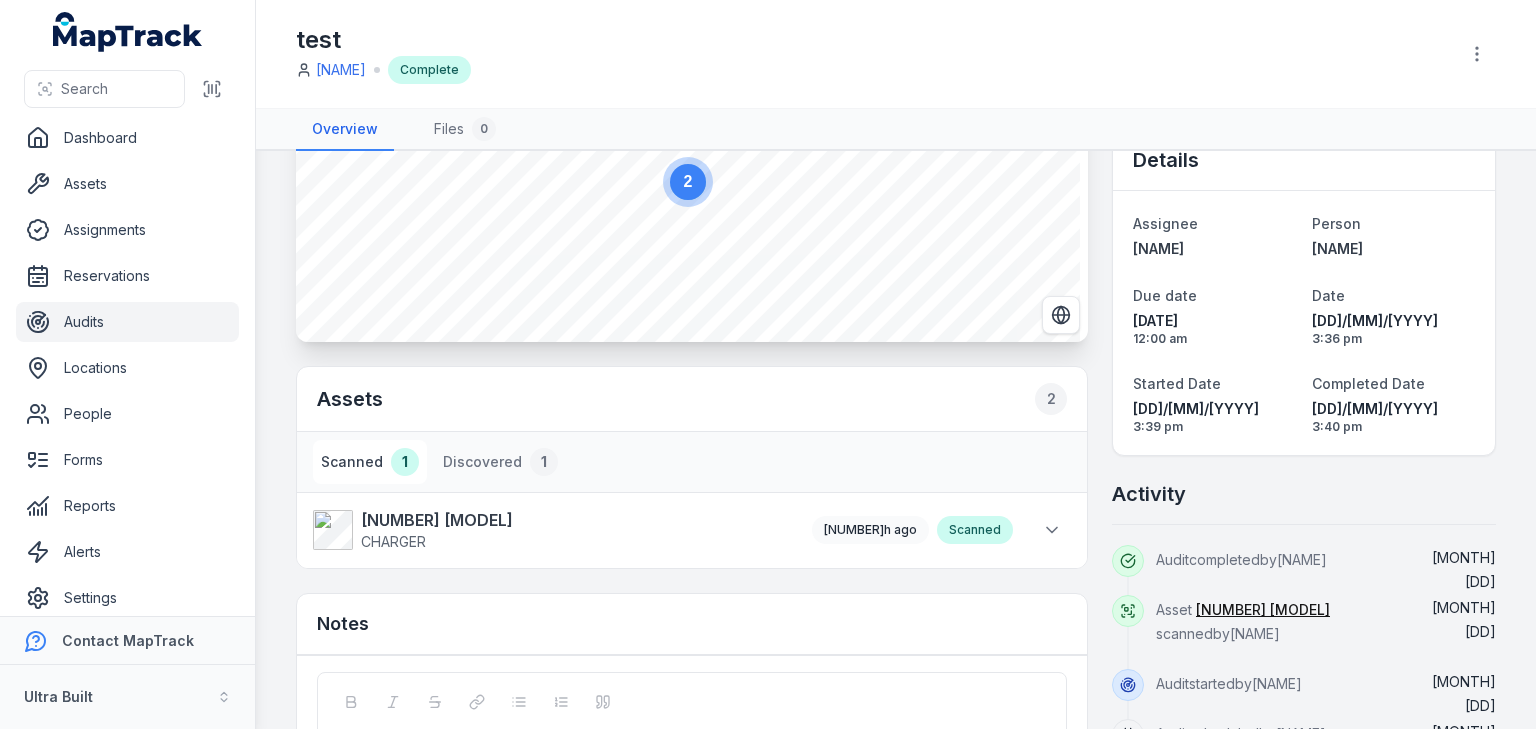 scroll, scrollTop: 320, scrollLeft: 0, axis: vertical 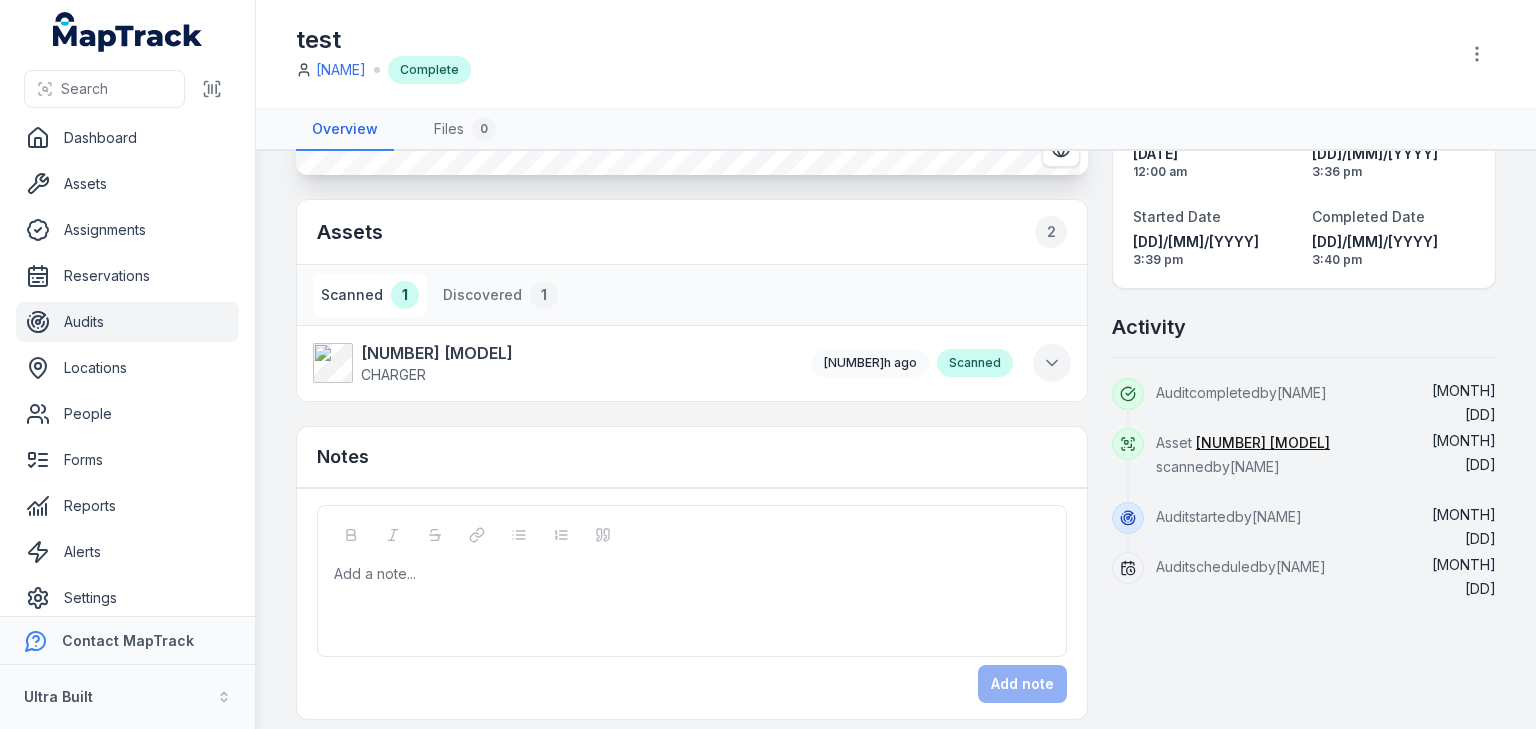 click 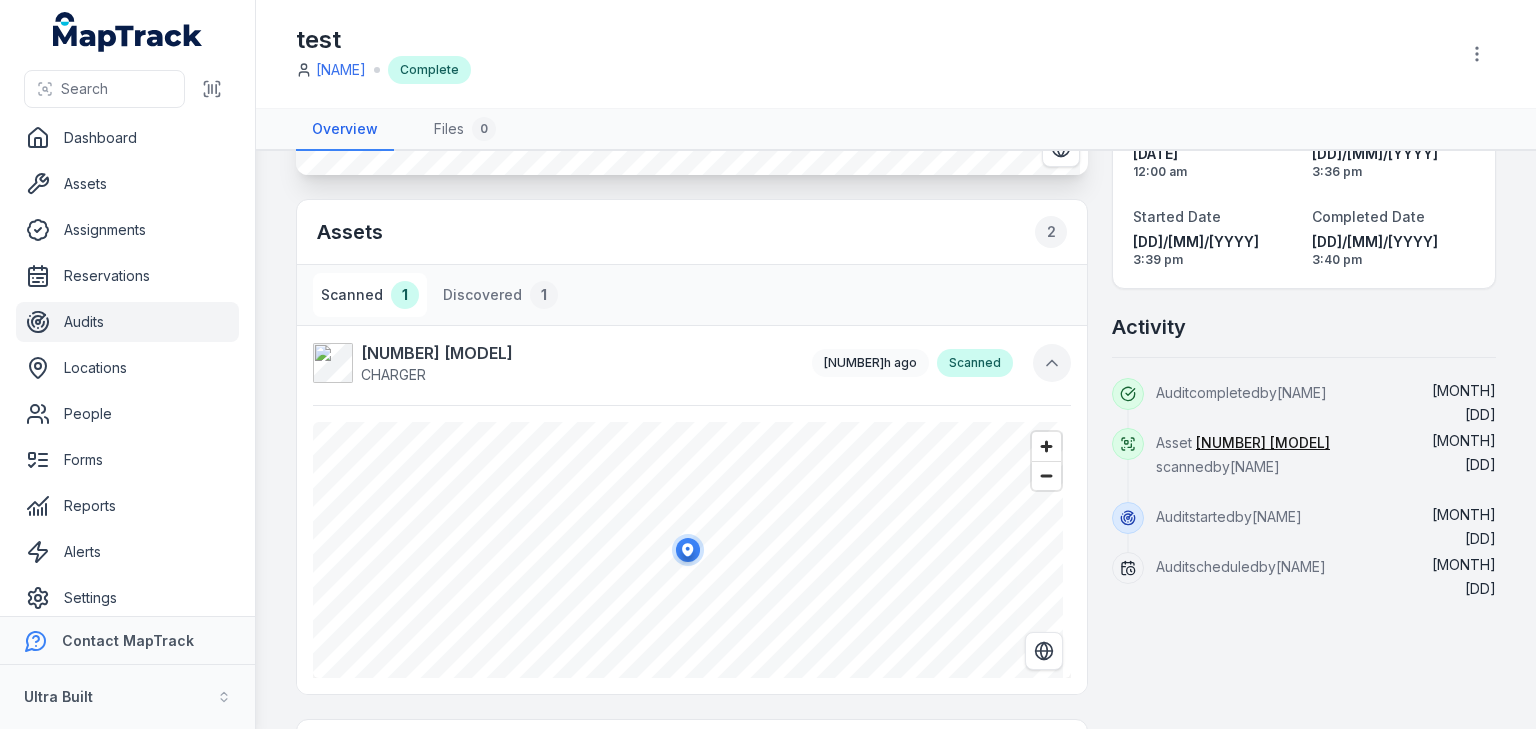 click 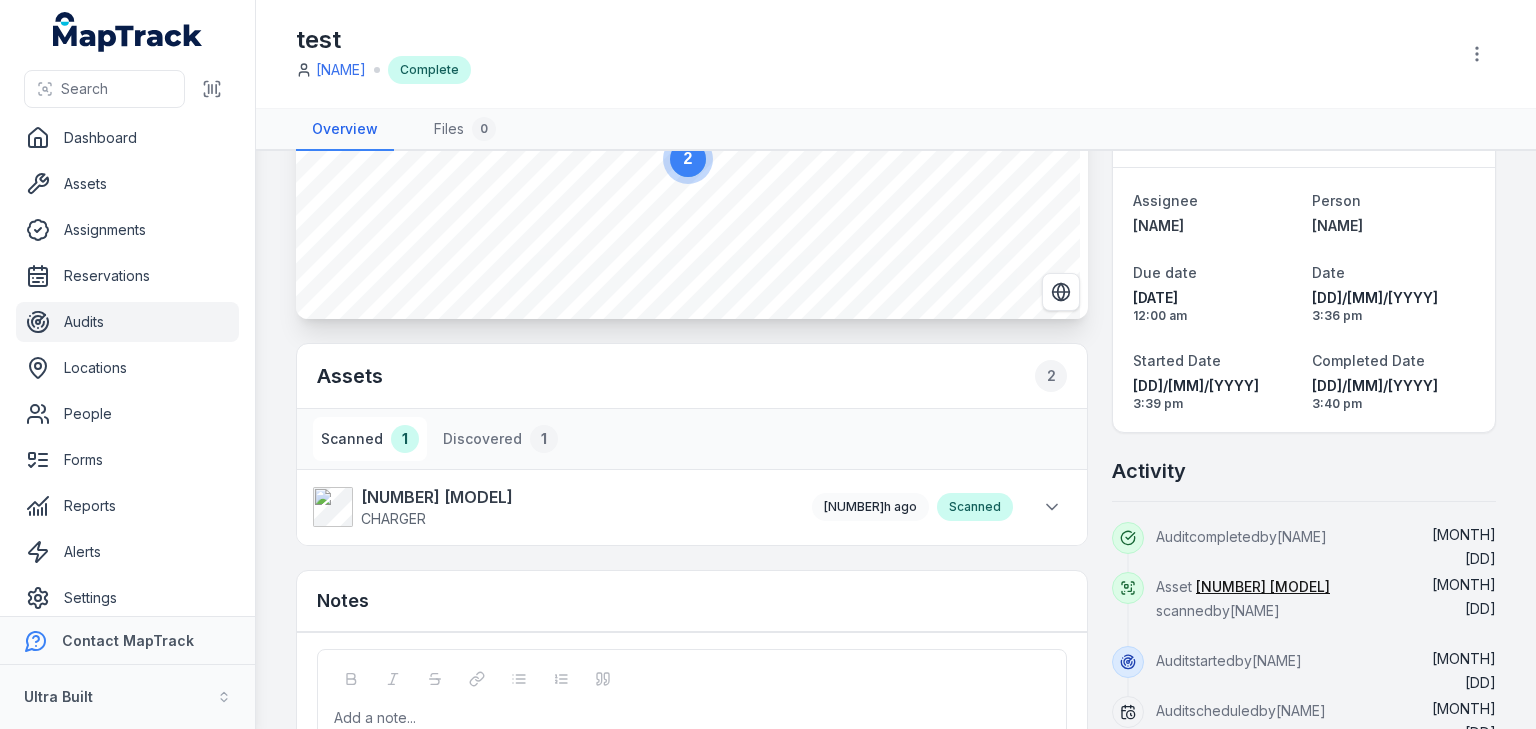 scroll, scrollTop: 0, scrollLeft: 0, axis: both 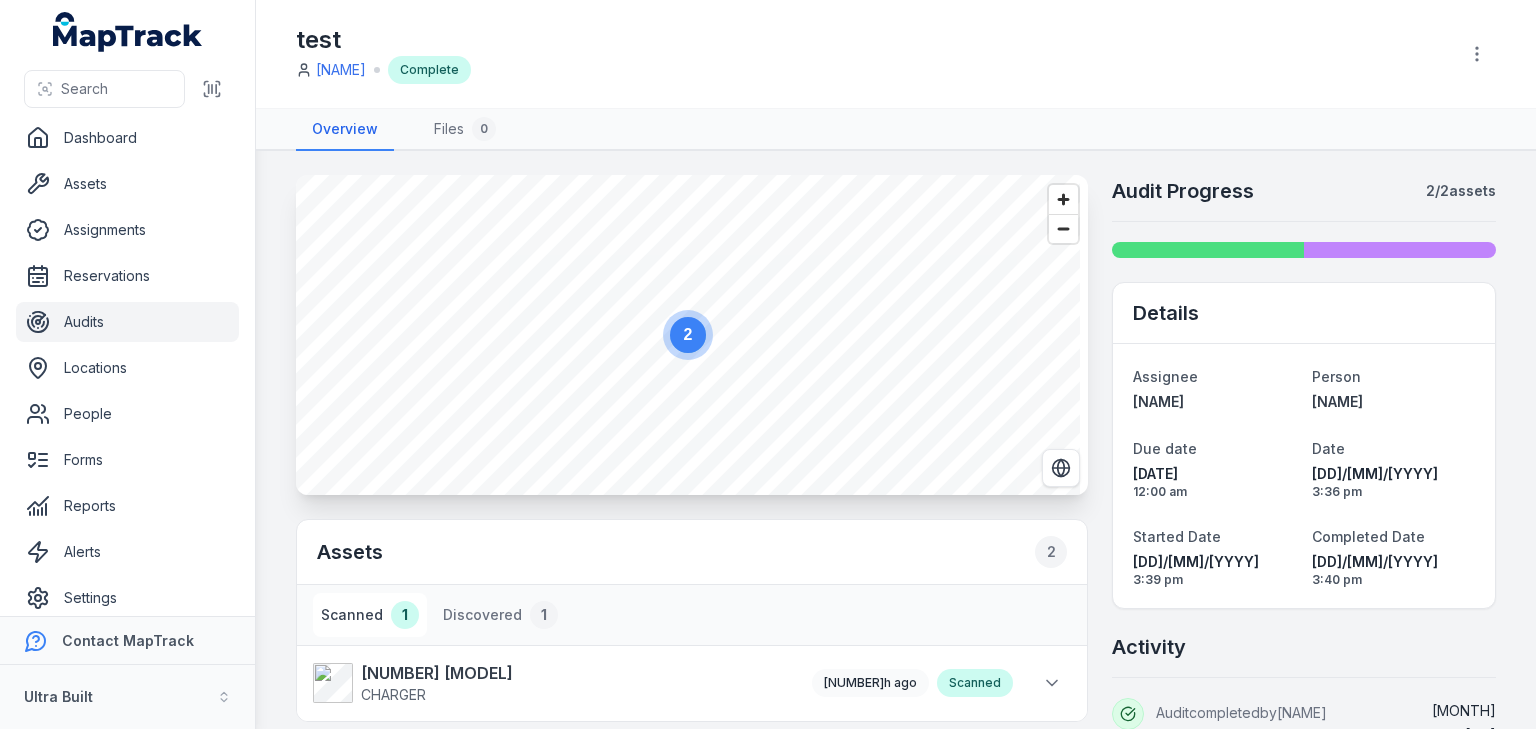 click on "Audits" at bounding box center (127, 322) 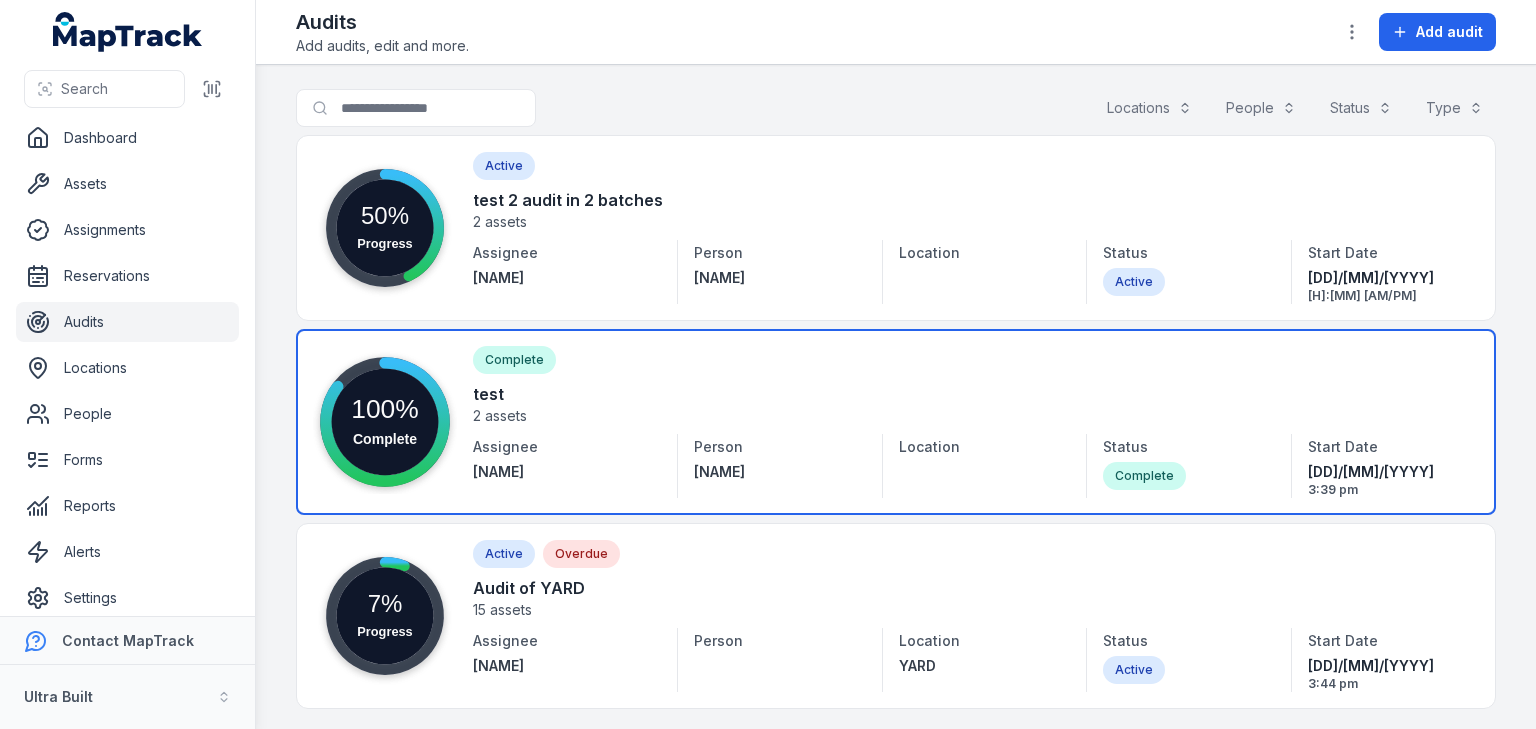 scroll, scrollTop: 2, scrollLeft: 0, axis: vertical 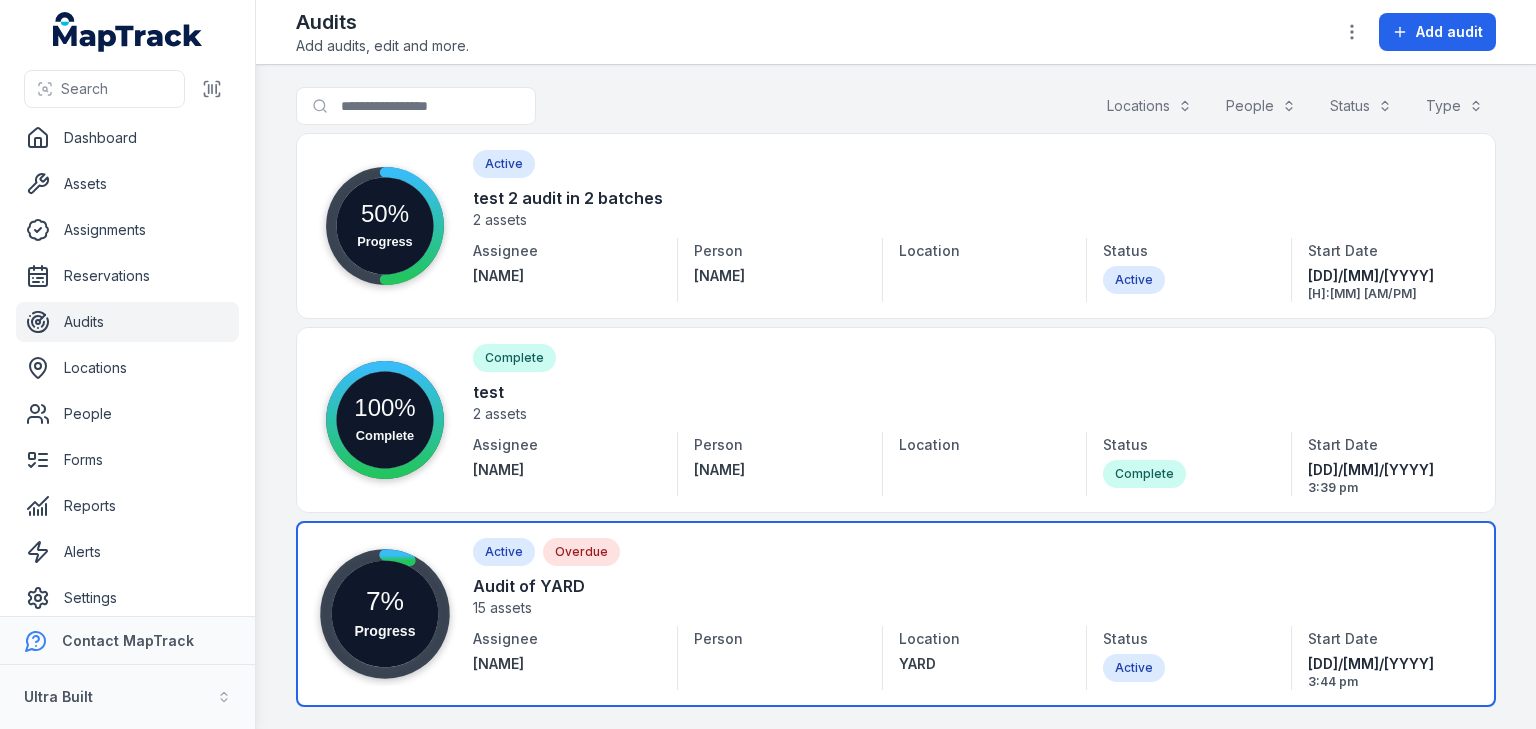 click at bounding box center (896, 614) 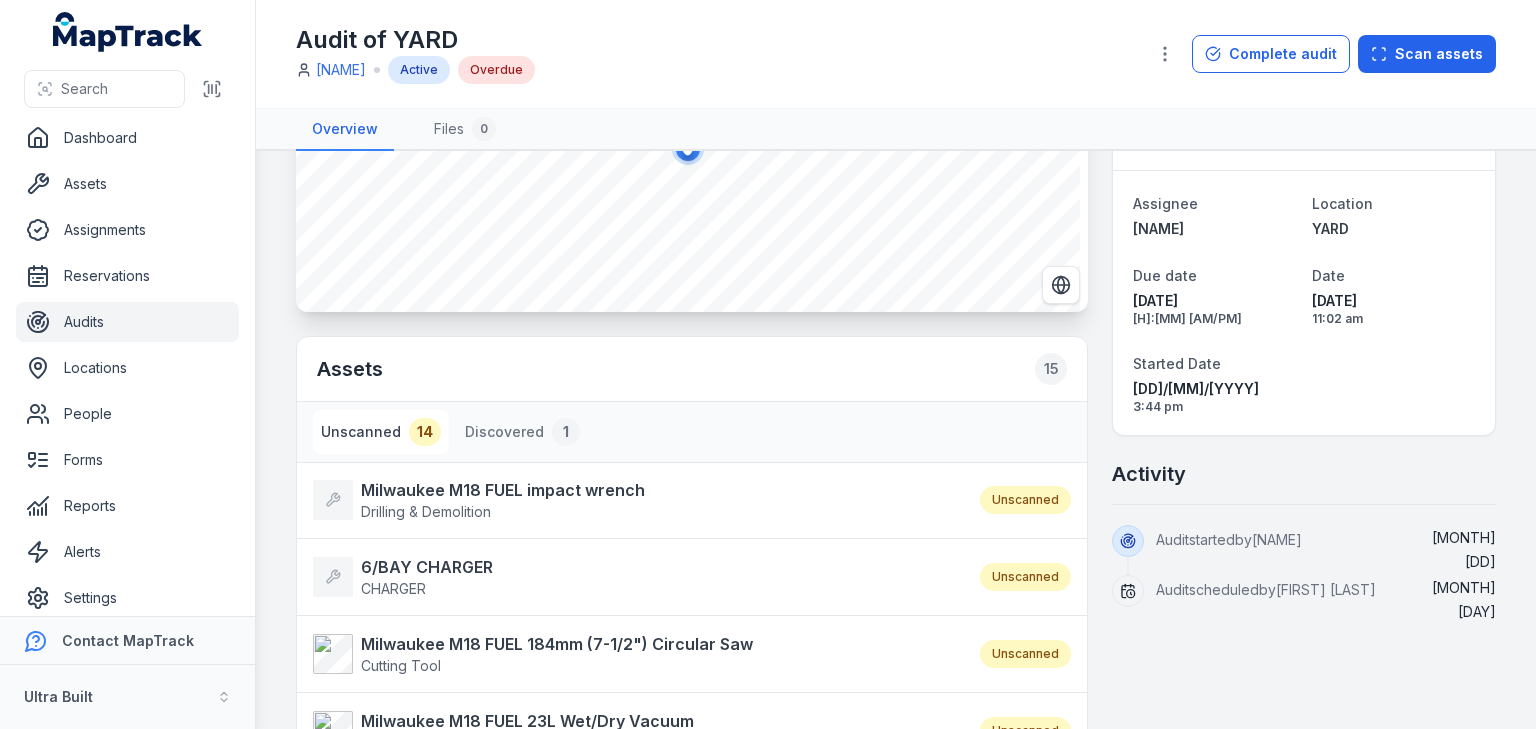 scroll, scrollTop: 47, scrollLeft: 0, axis: vertical 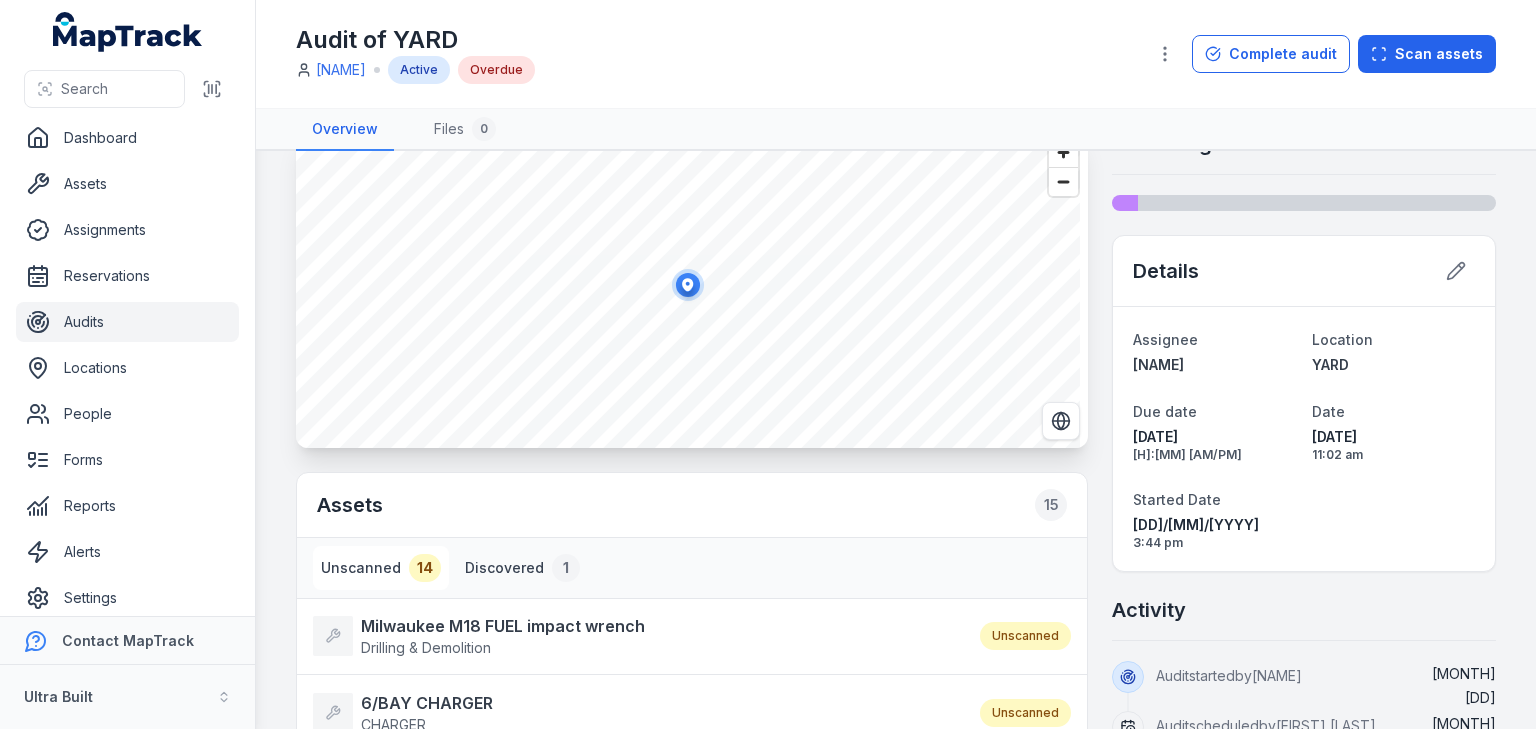 click on "Discovered 1" at bounding box center [522, 568] 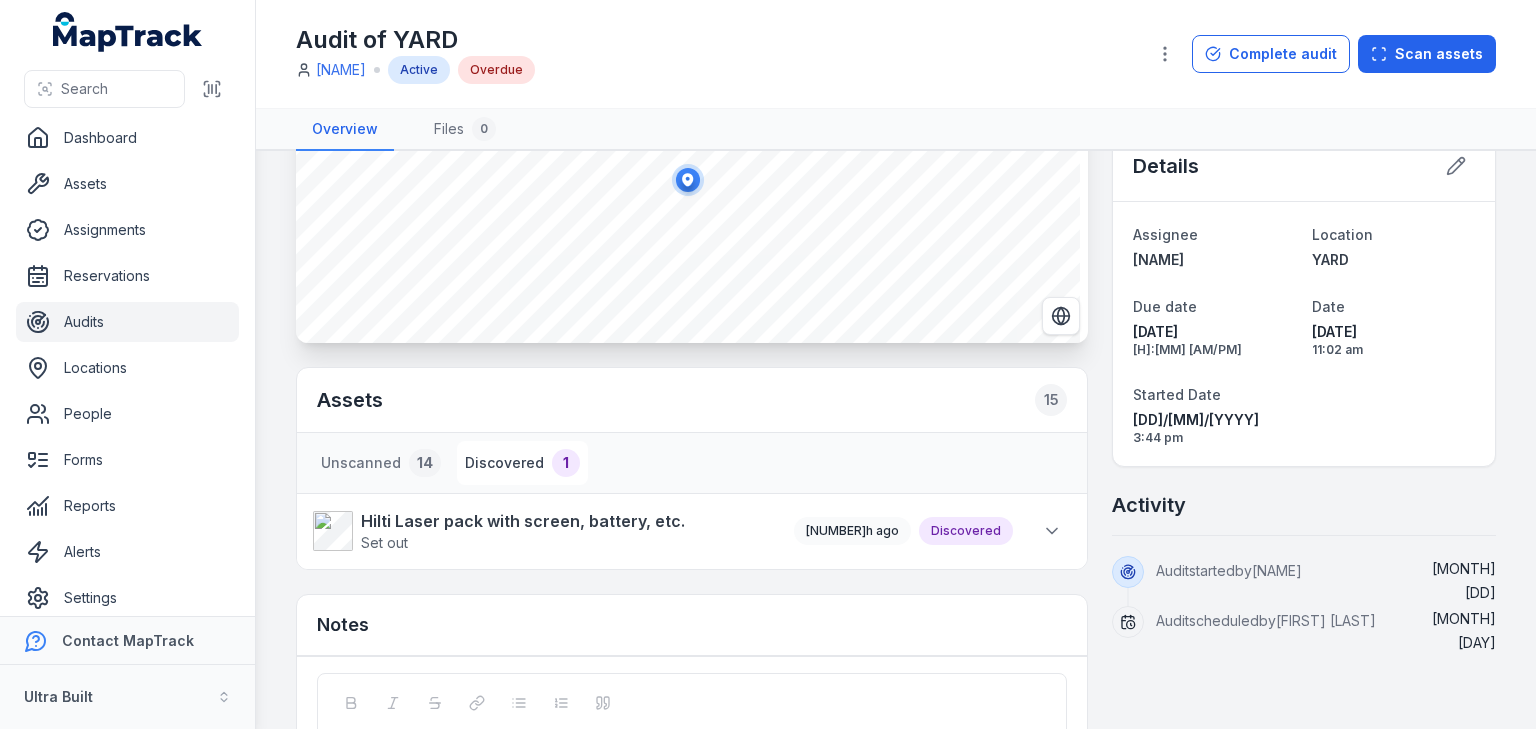 scroll, scrollTop: 207, scrollLeft: 0, axis: vertical 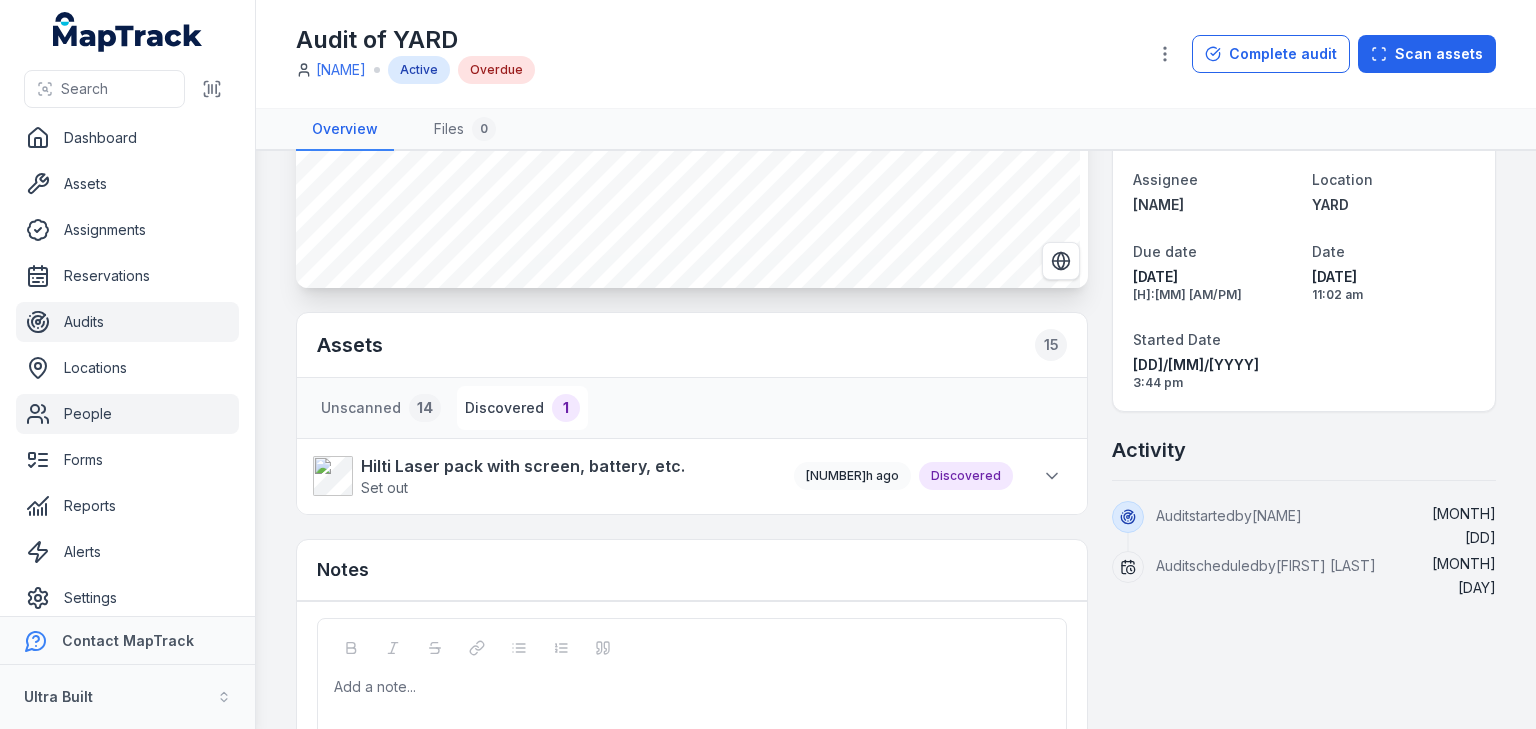 drag, startPoint x: 88, startPoint y: 416, endPoint x: 197, endPoint y: 398, distance: 110.47624 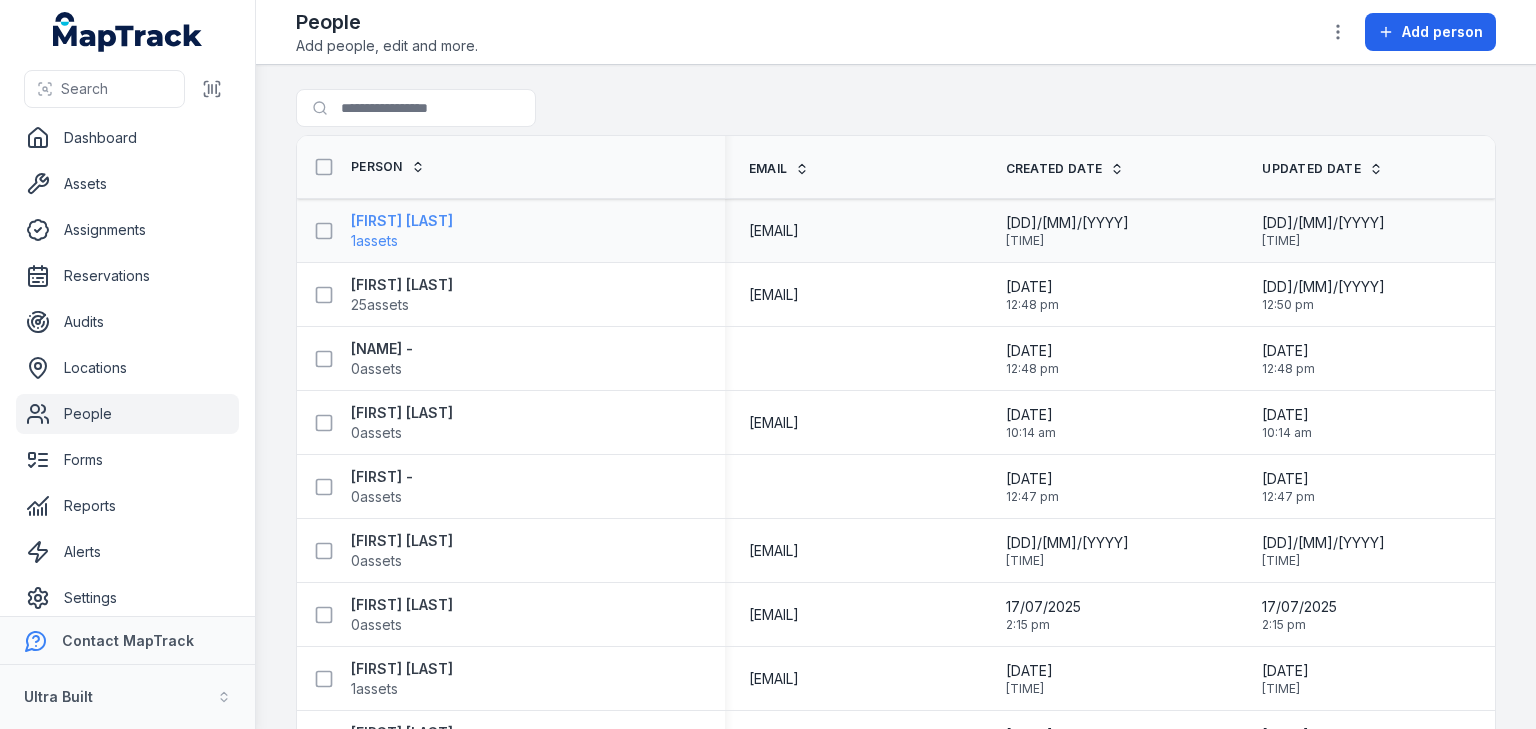 click on "[FIRST] [LAST]" at bounding box center (402, 221) 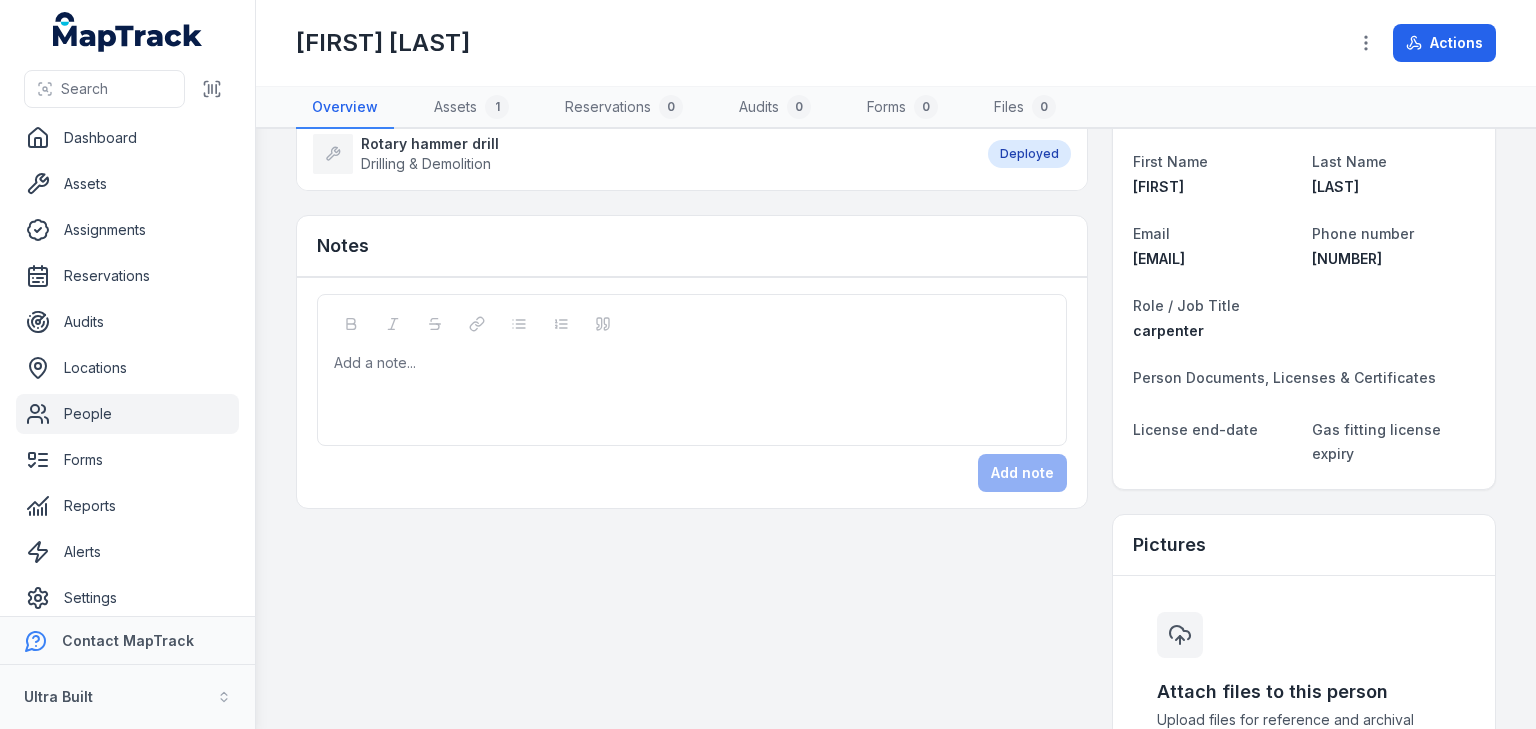 scroll, scrollTop: 80, scrollLeft: 0, axis: vertical 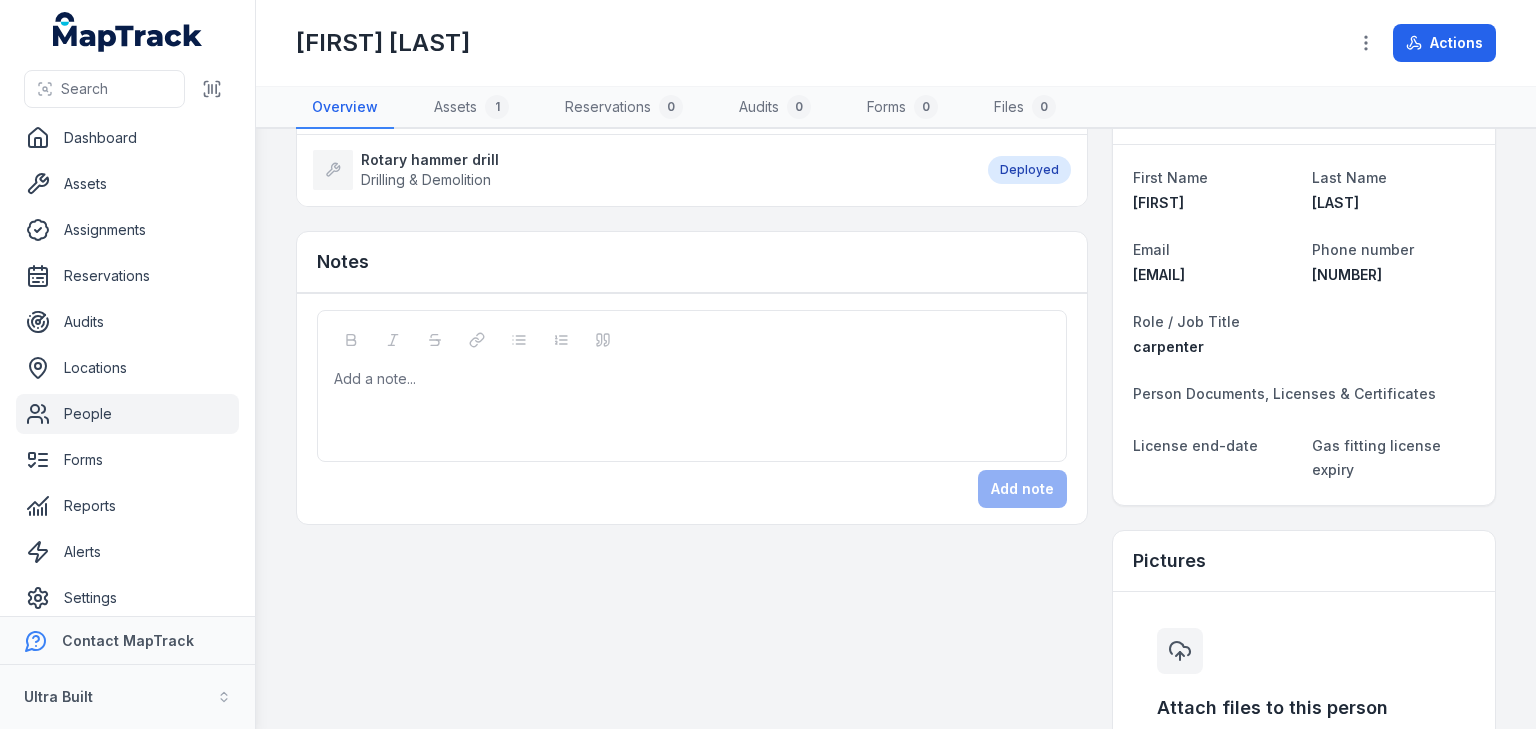 click on "Add a note..." at bounding box center [692, 409] 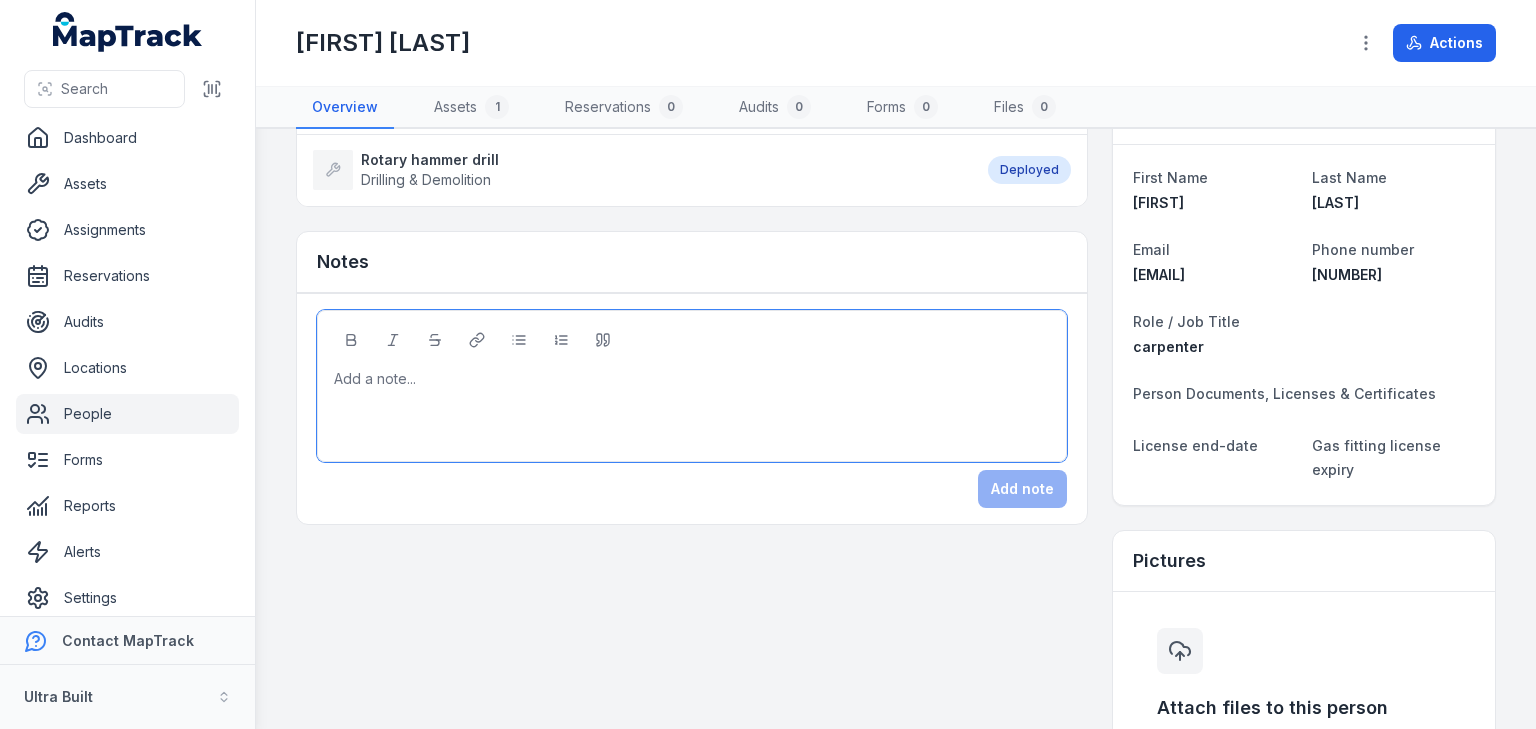 click on "Add a note..." at bounding box center (692, 409) 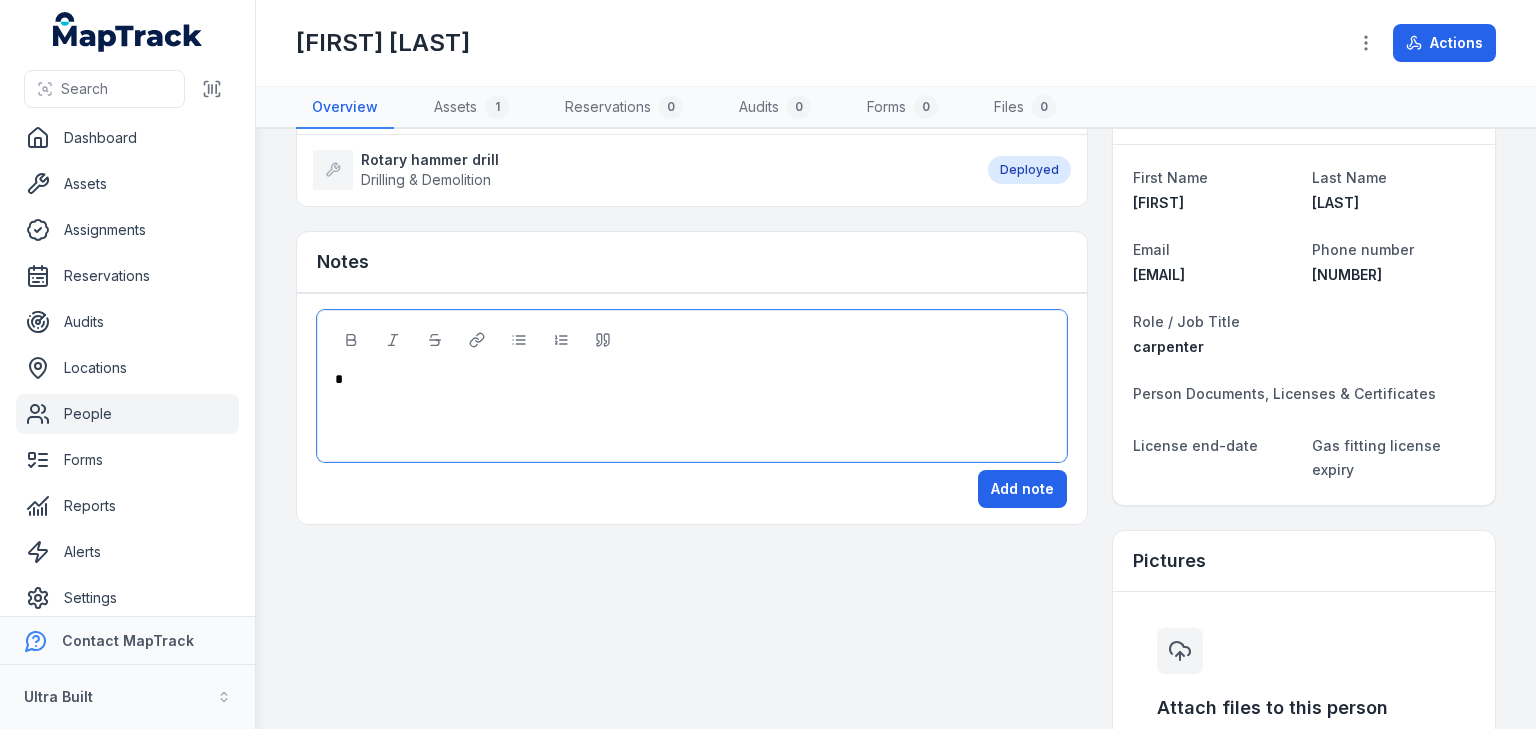 type 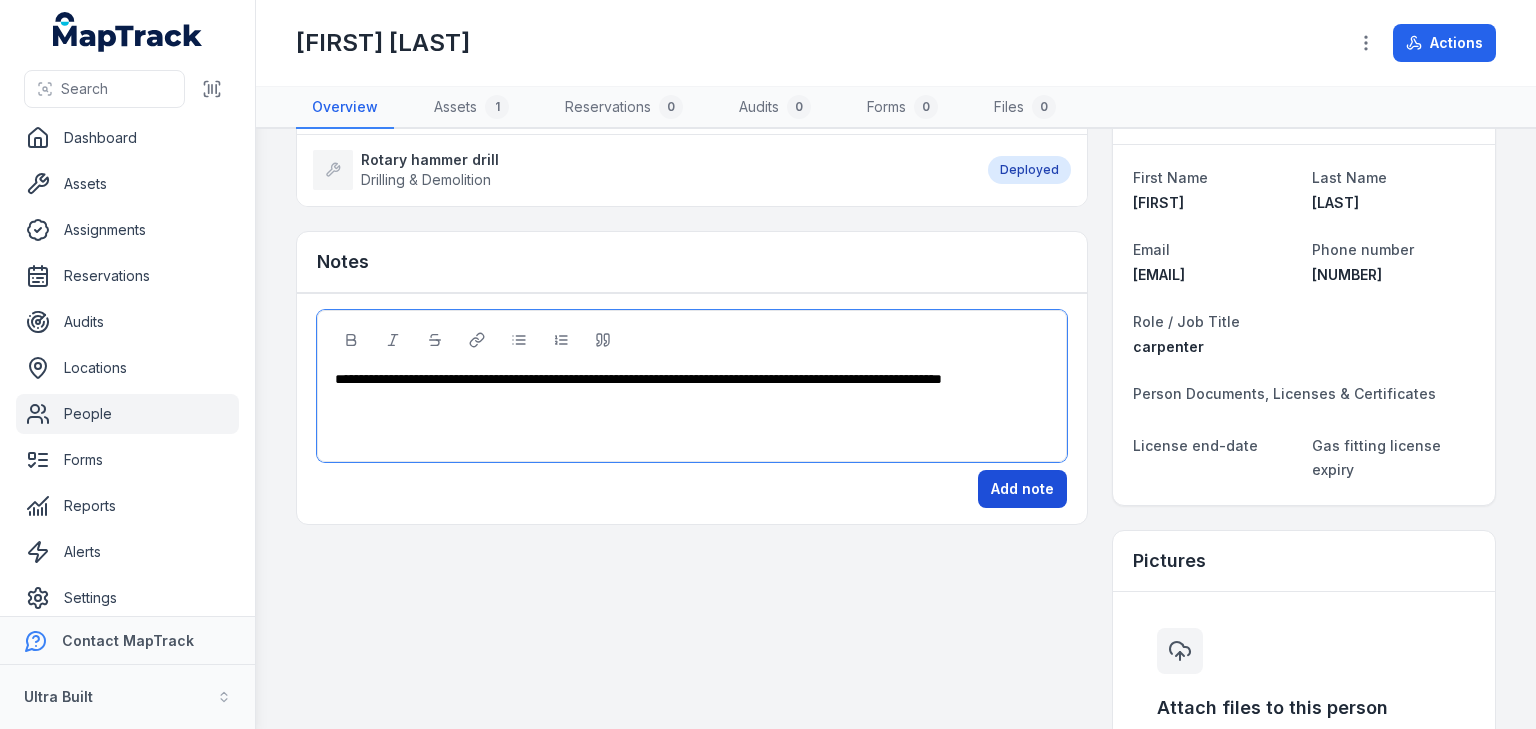click on "Add note" at bounding box center (1022, 489) 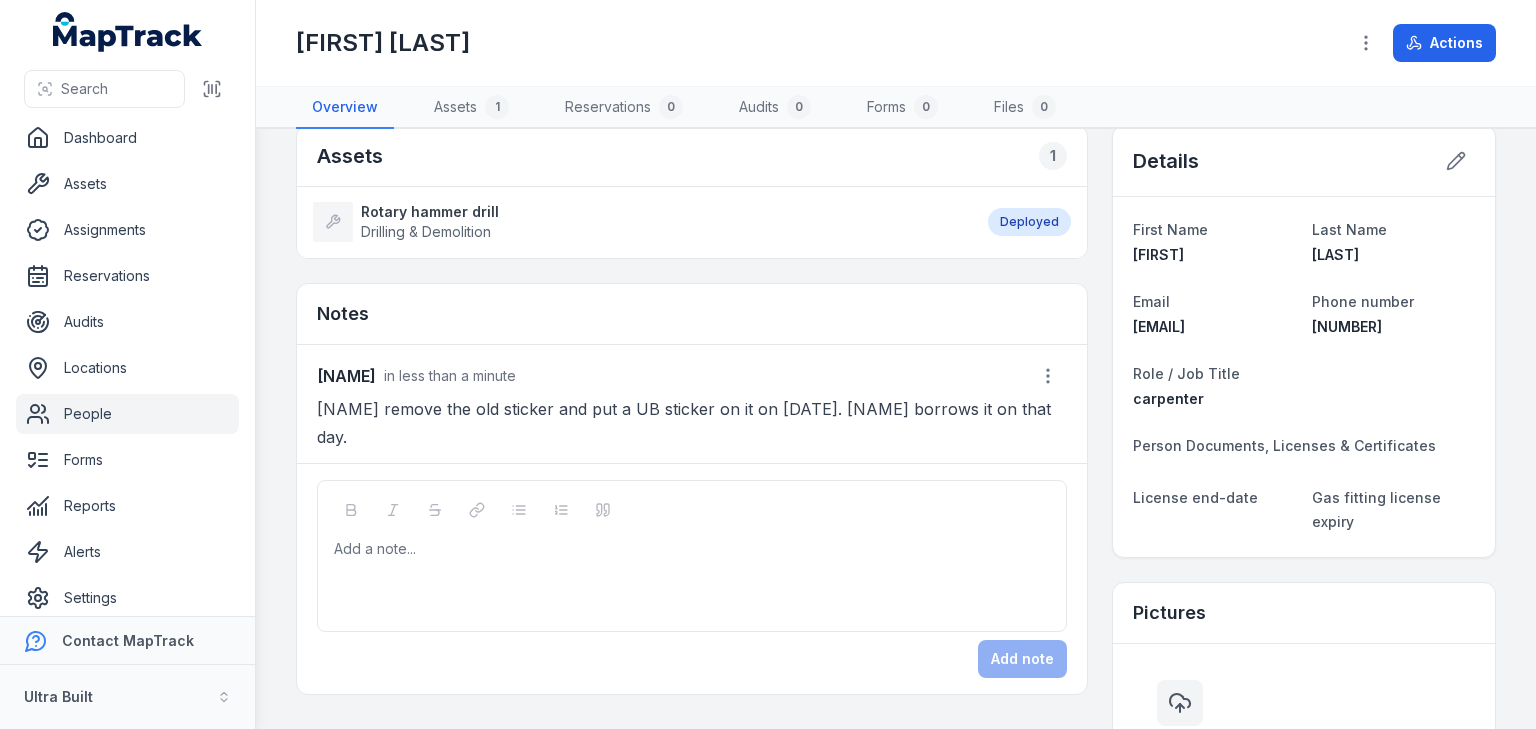 scroll, scrollTop: 0, scrollLeft: 0, axis: both 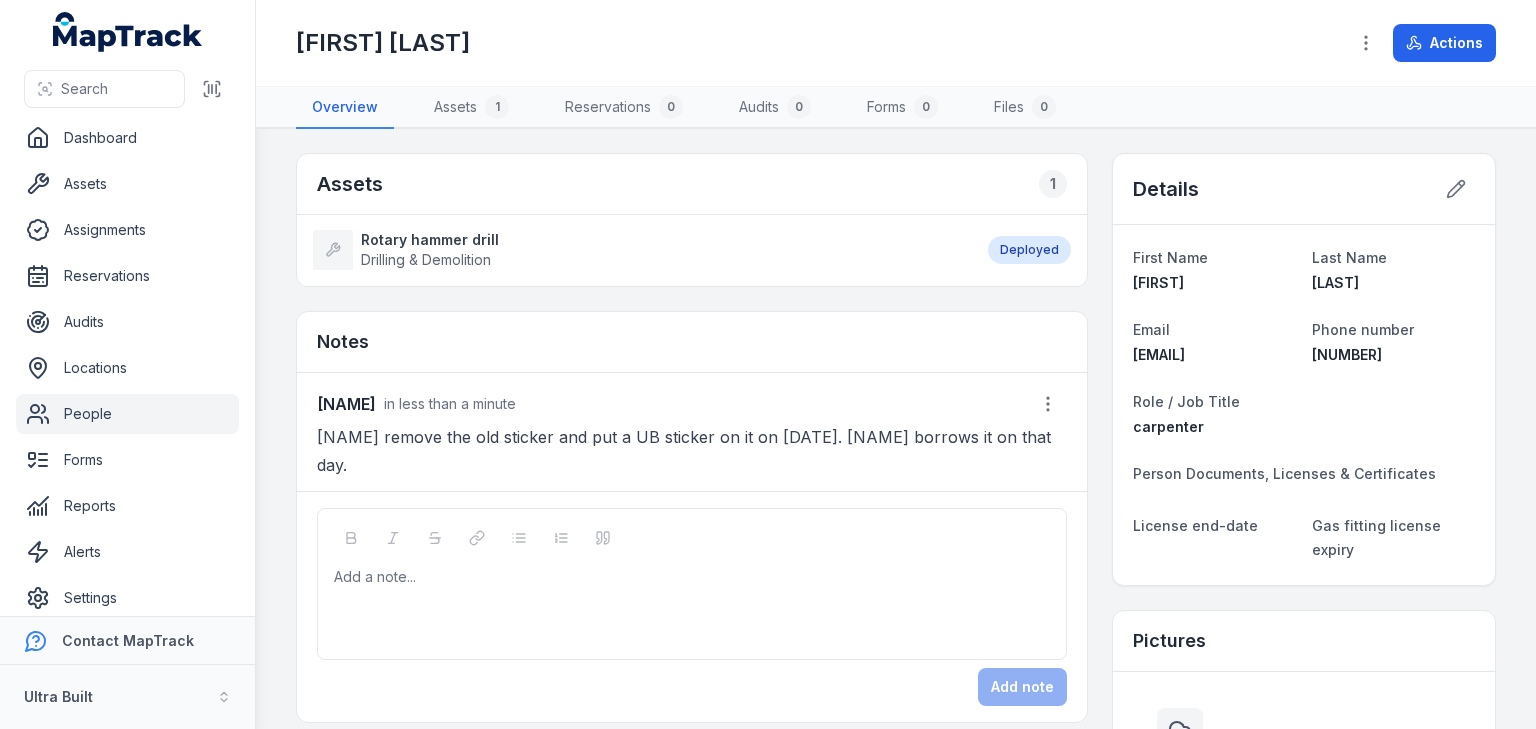 click on "Rotary hammer drill" at bounding box center (430, 240) 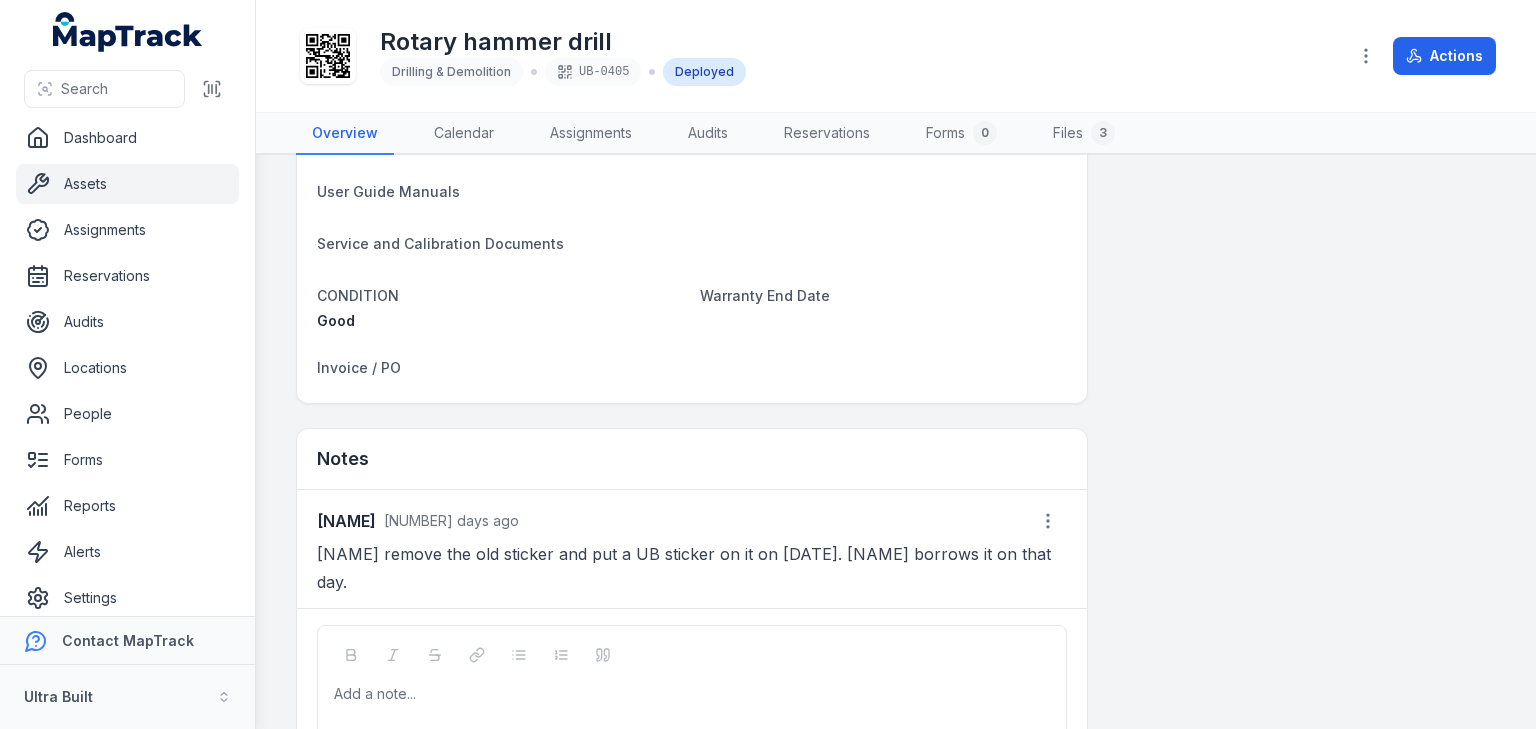 scroll, scrollTop: 1010, scrollLeft: 0, axis: vertical 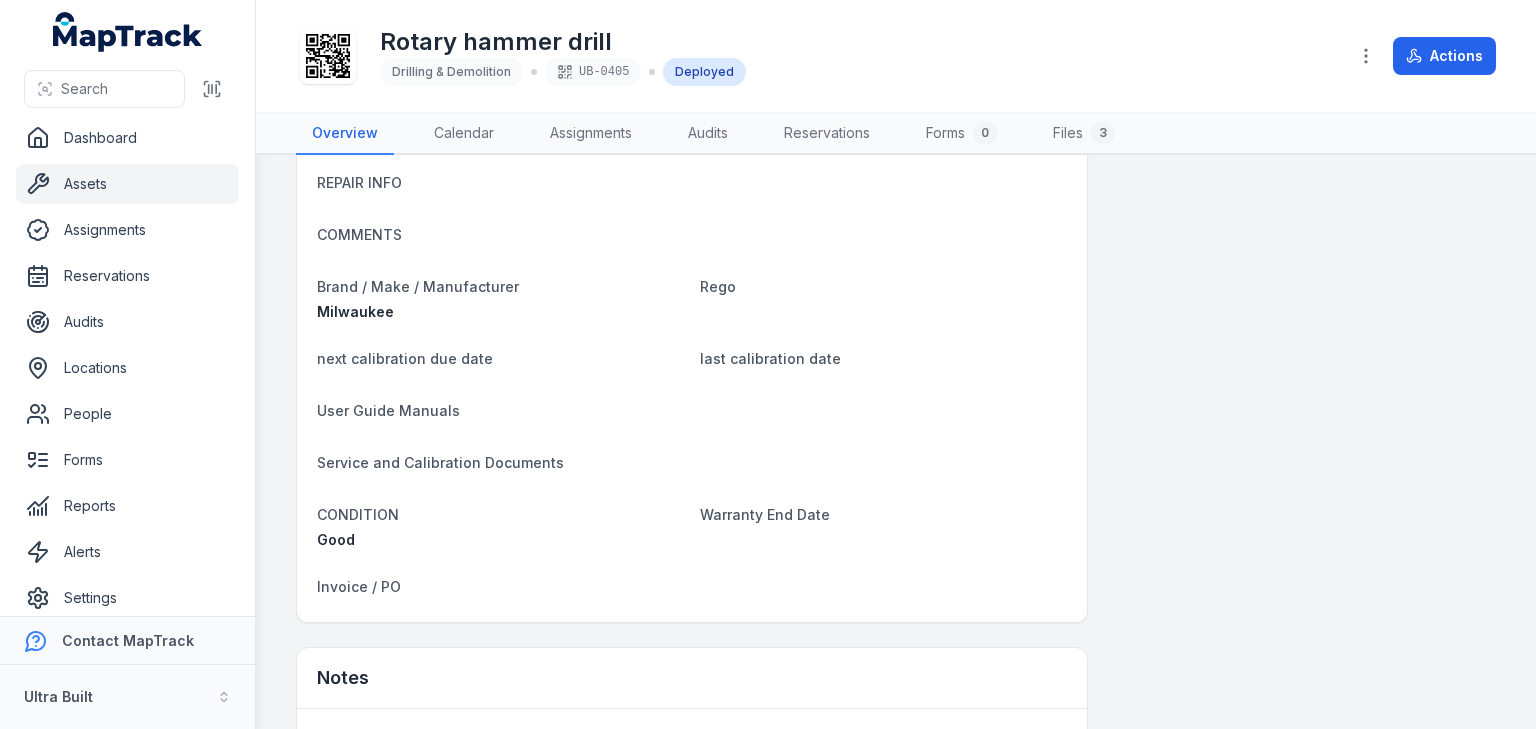 click on "Assets" at bounding box center (127, 184) 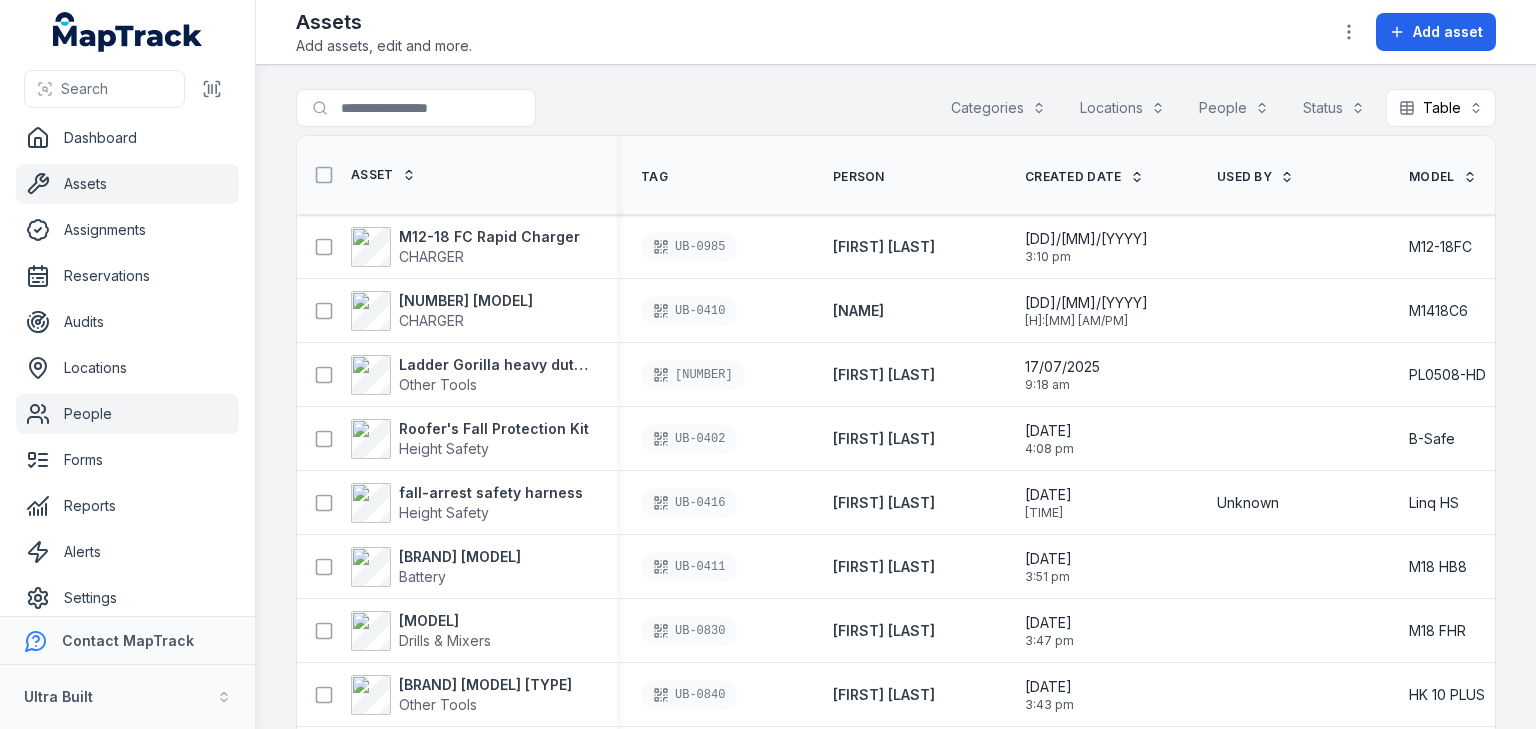 click on "People" at bounding box center [127, 414] 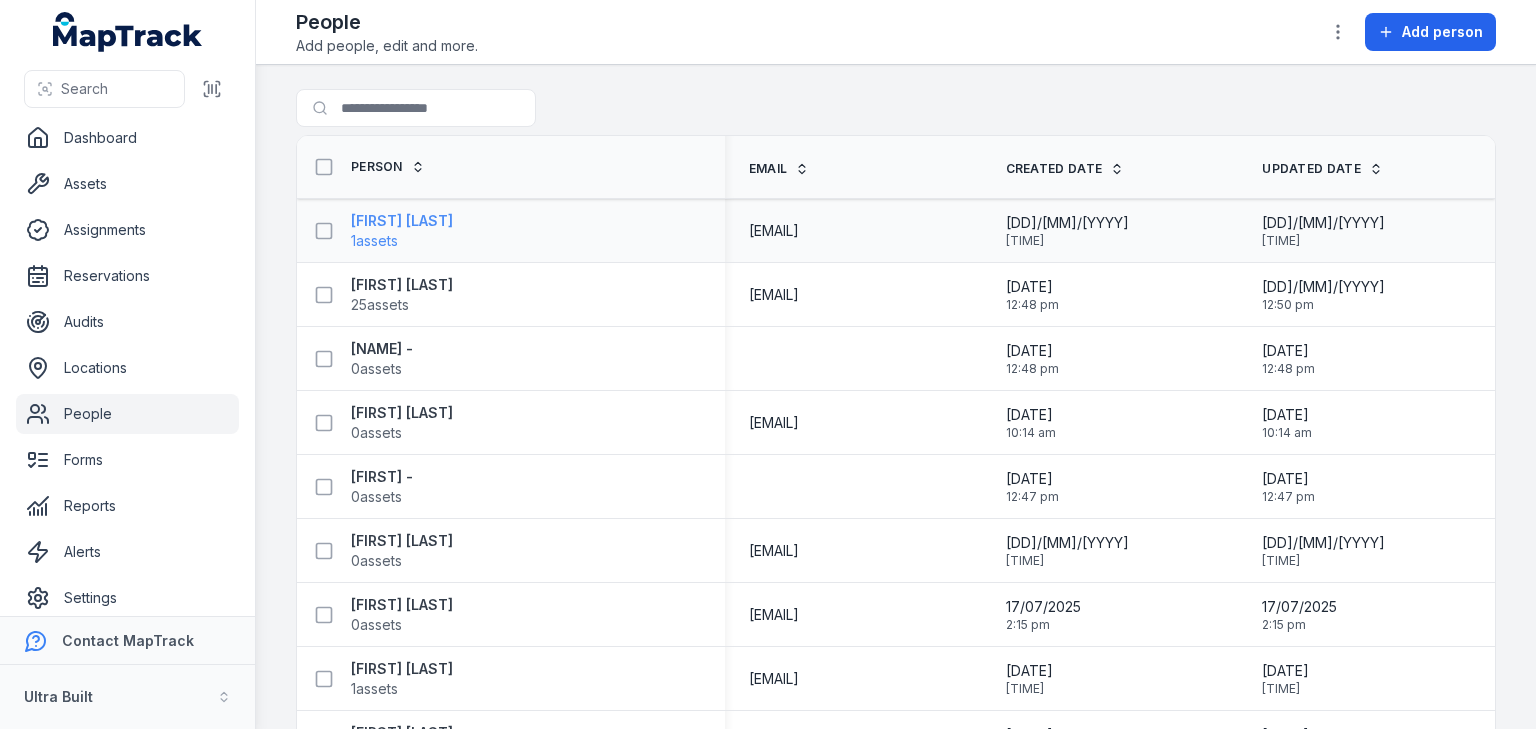 click on "[FIRST] [LAST]" at bounding box center (402, 221) 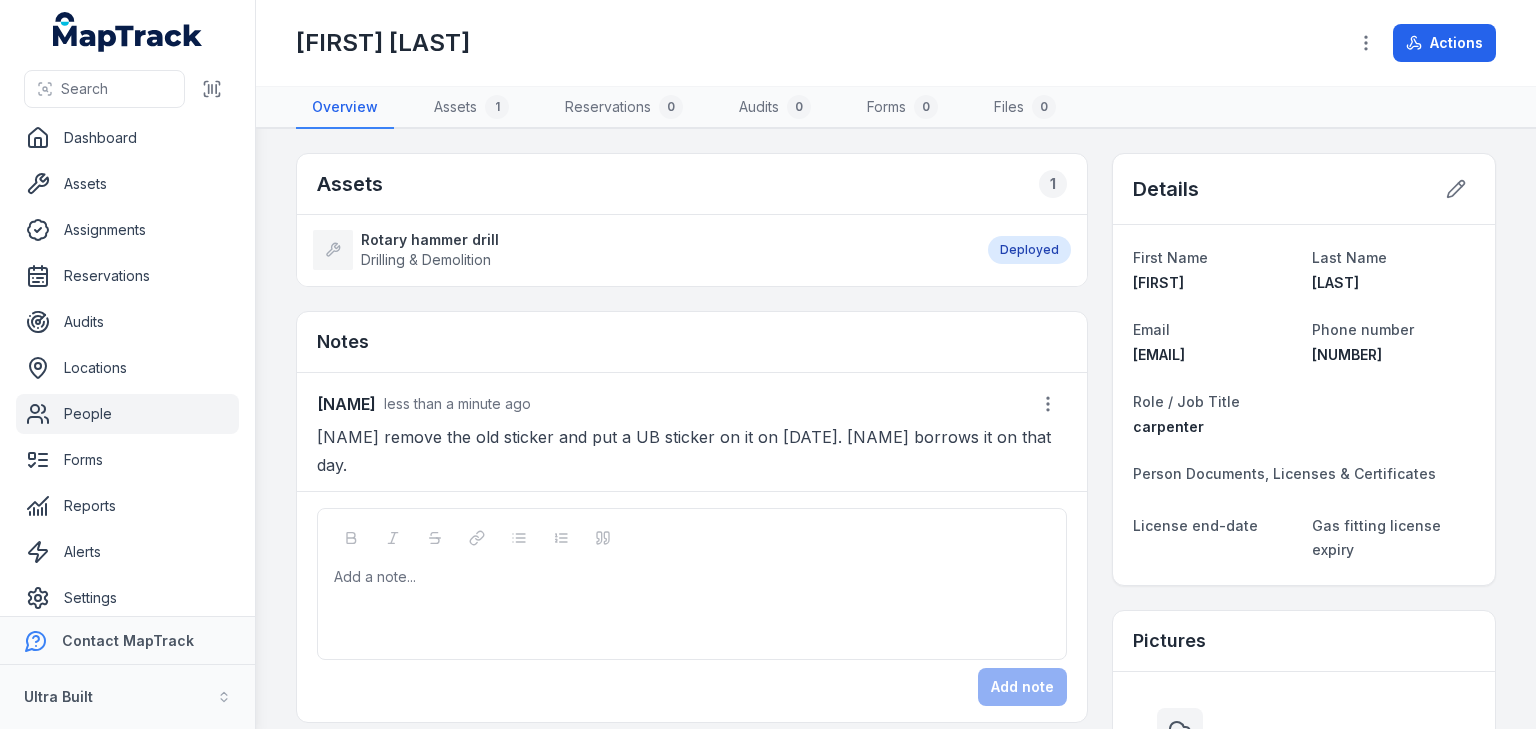 drag, startPoint x: 498, startPoint y: 461, endPoint x: 315, endPoint y: 435, distance: 184.83777 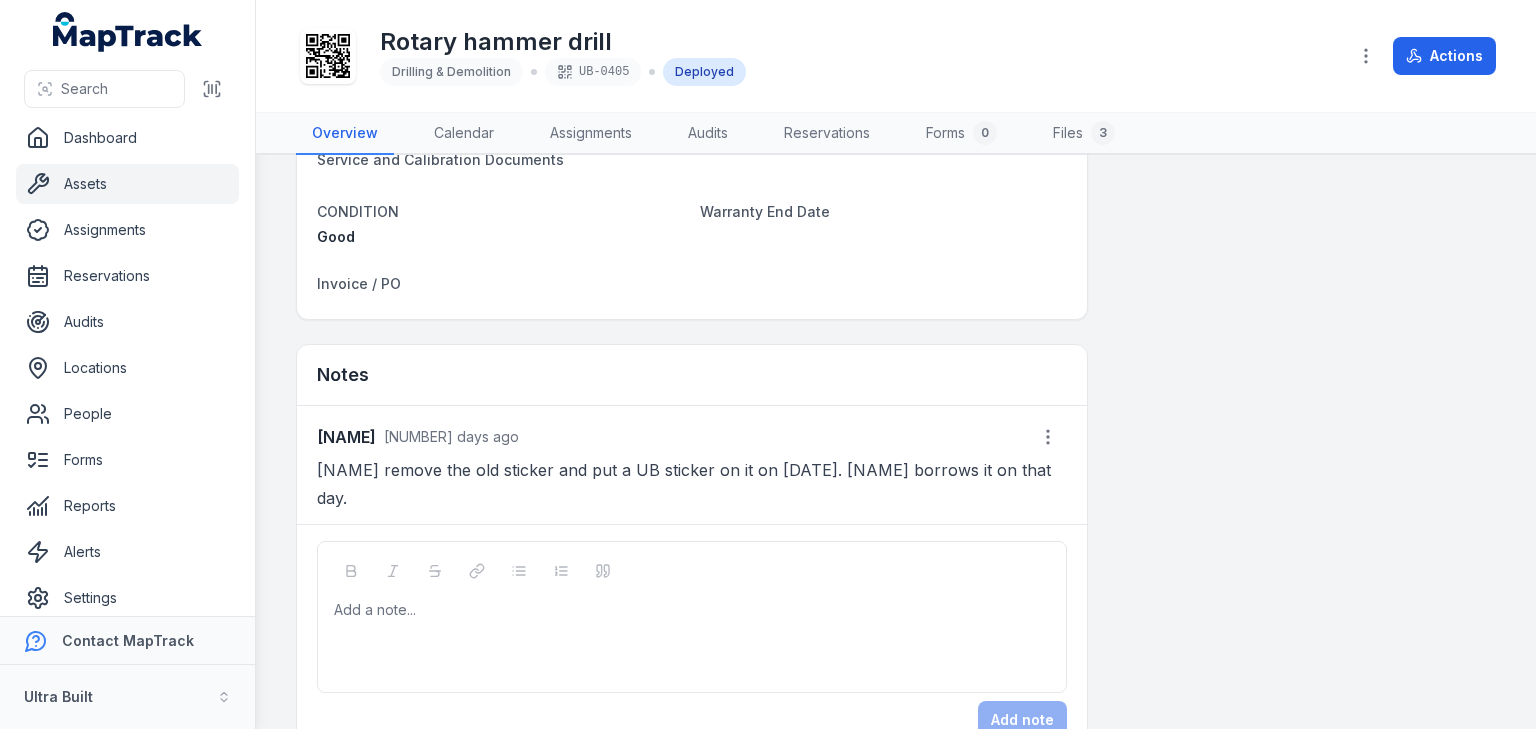 scroll, scrollTop: 1330, scrollLeft: 0, axis: vertical 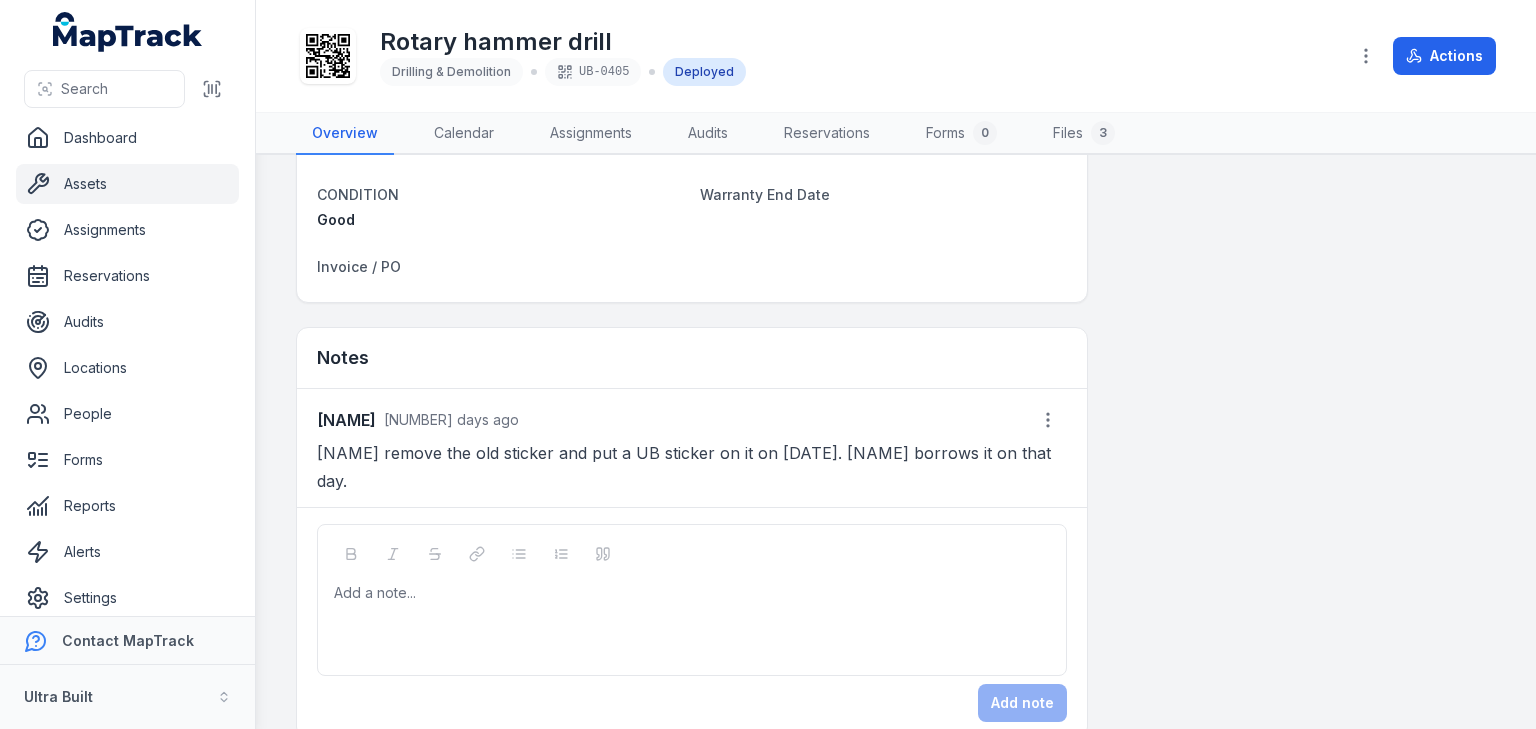 click at bounding box center [692, 593] 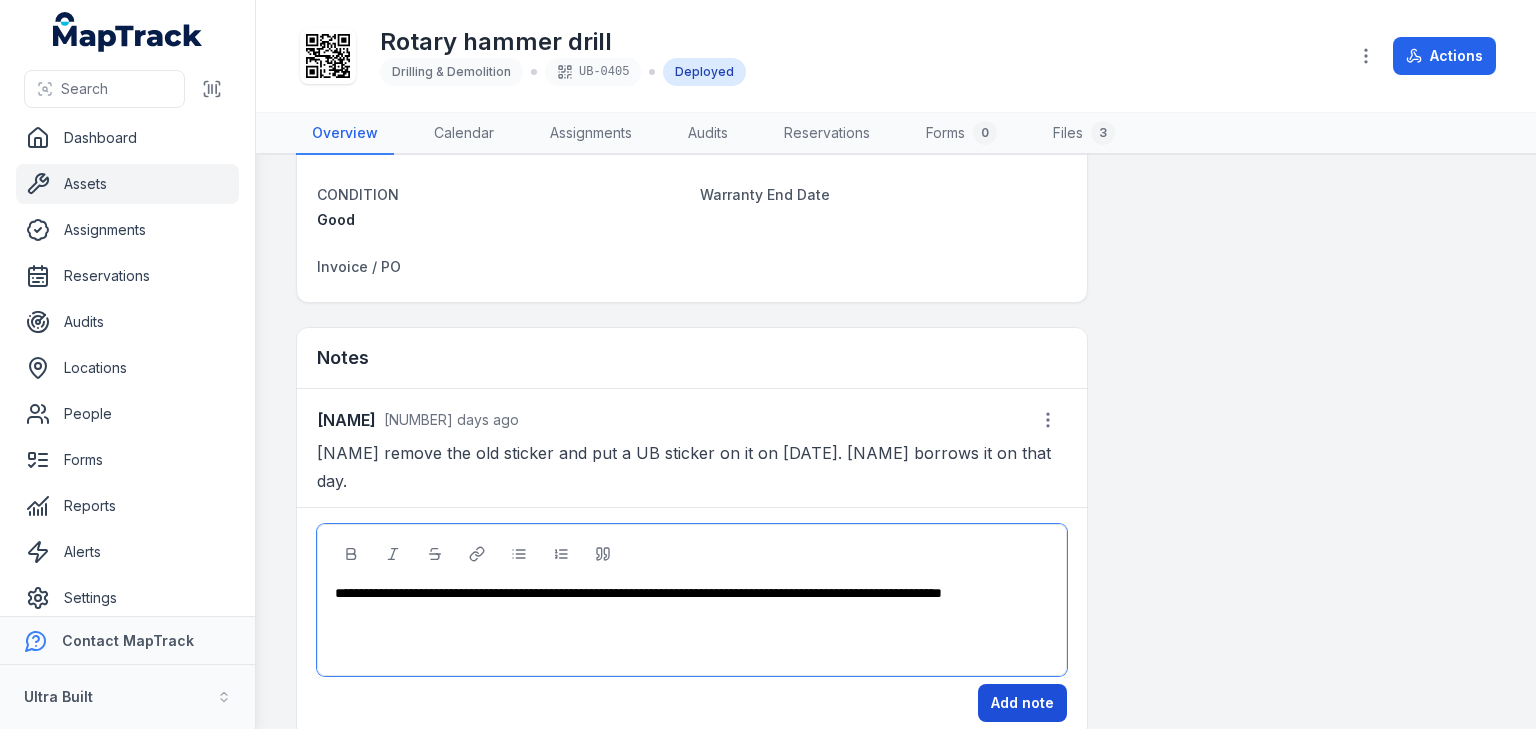 click on "Add note" at bounding box center [1022, 703] 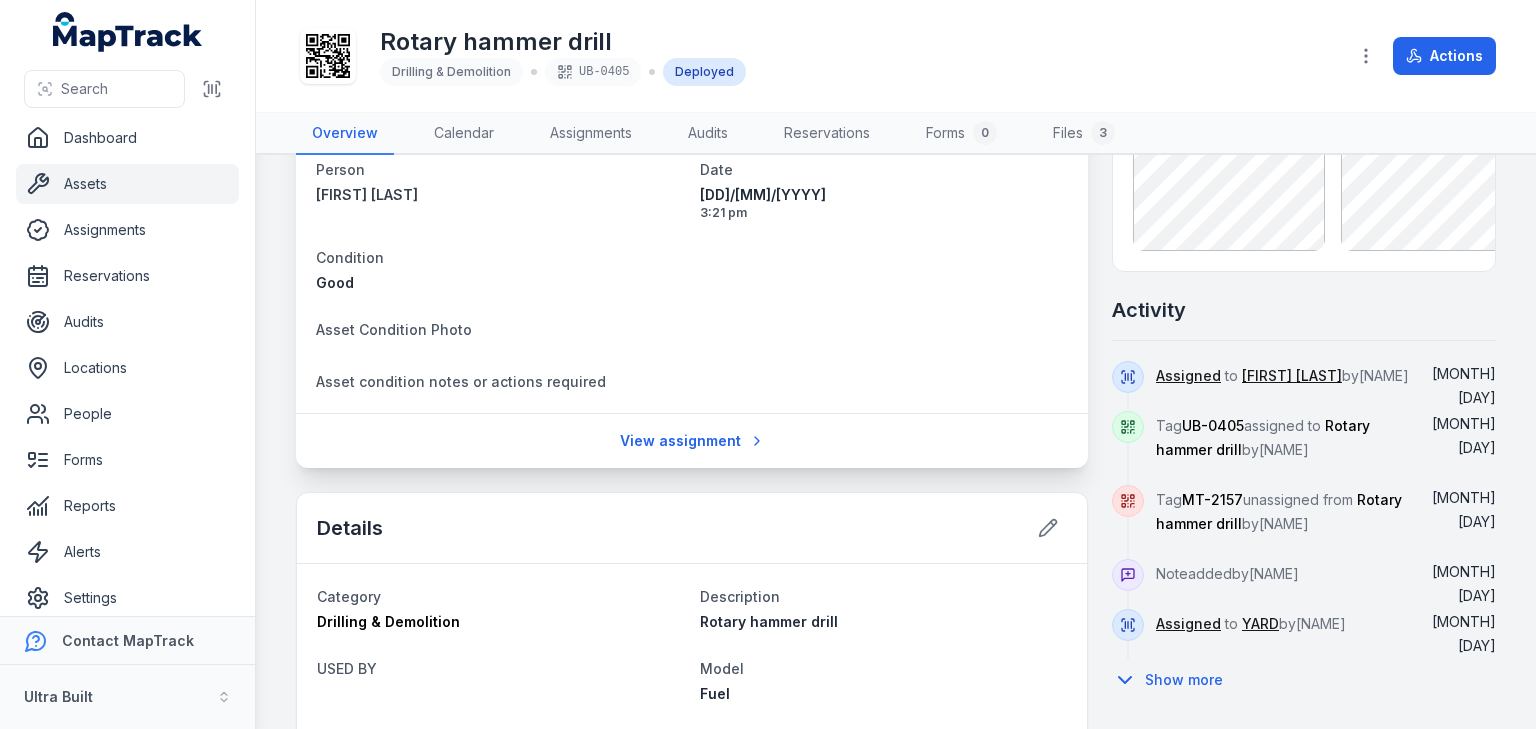 scroll, scrollTop: 130, scrollLeft: 0, axis: vertical 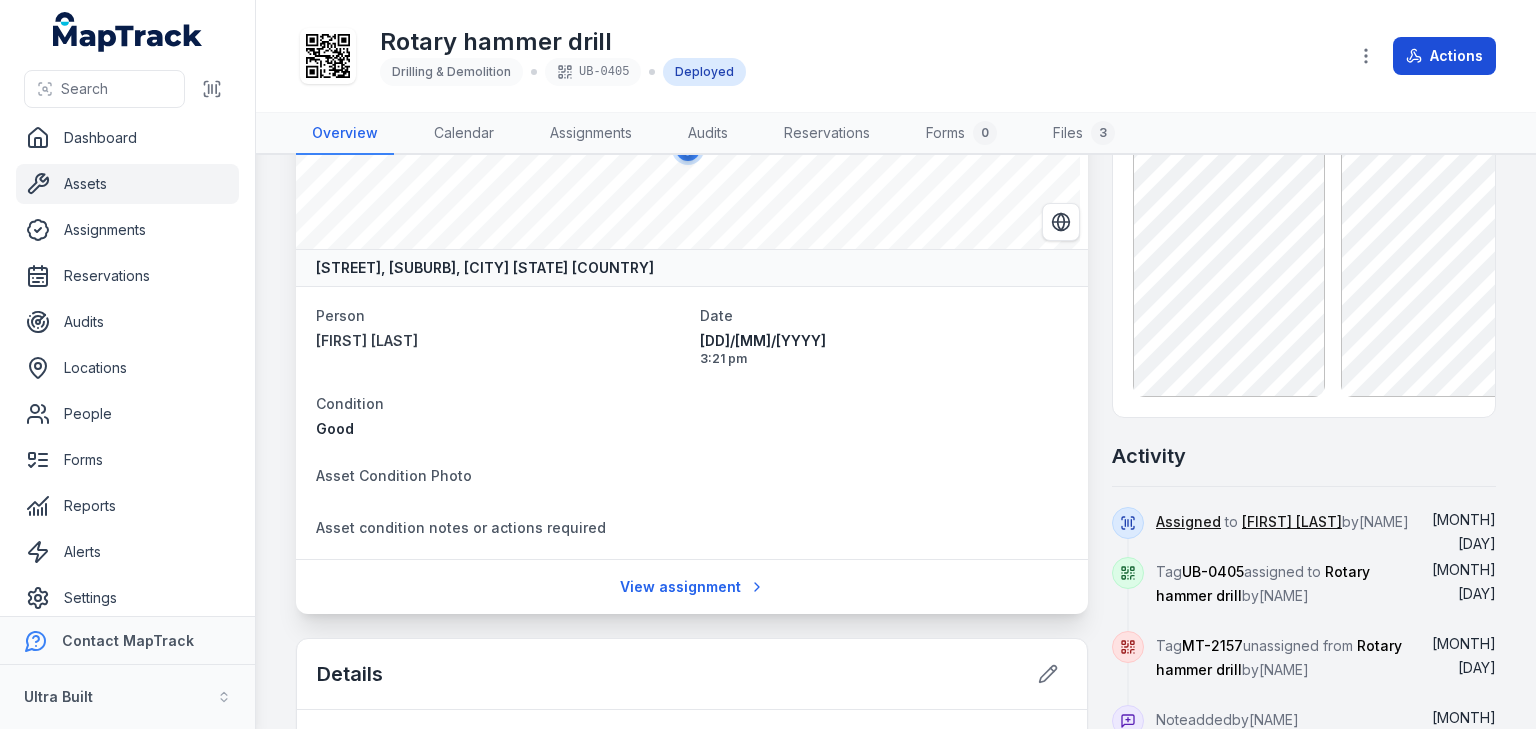 click on "Actions" at bounding box center (1444, 56) 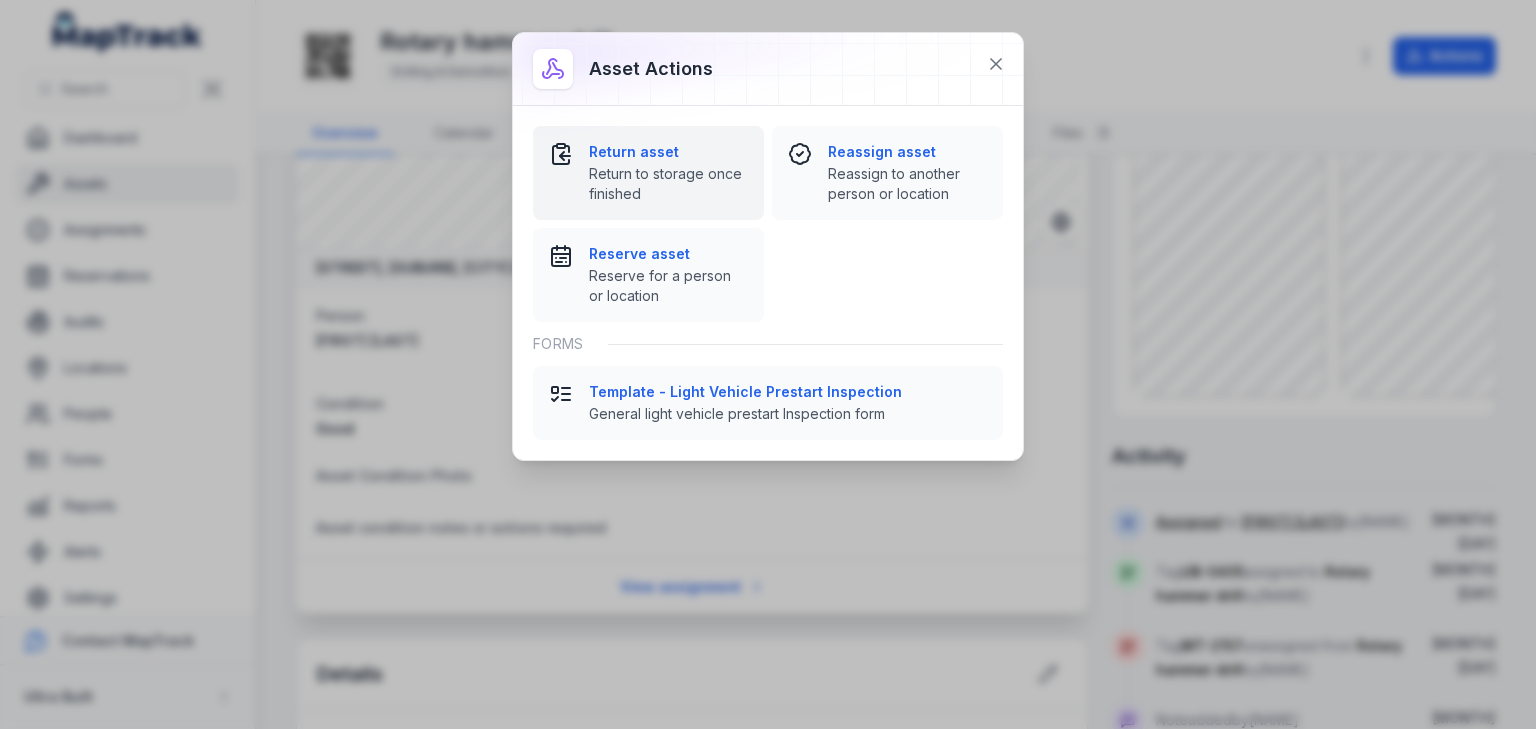 click on "Return to storage once finished" at bounding box center (668, 184) 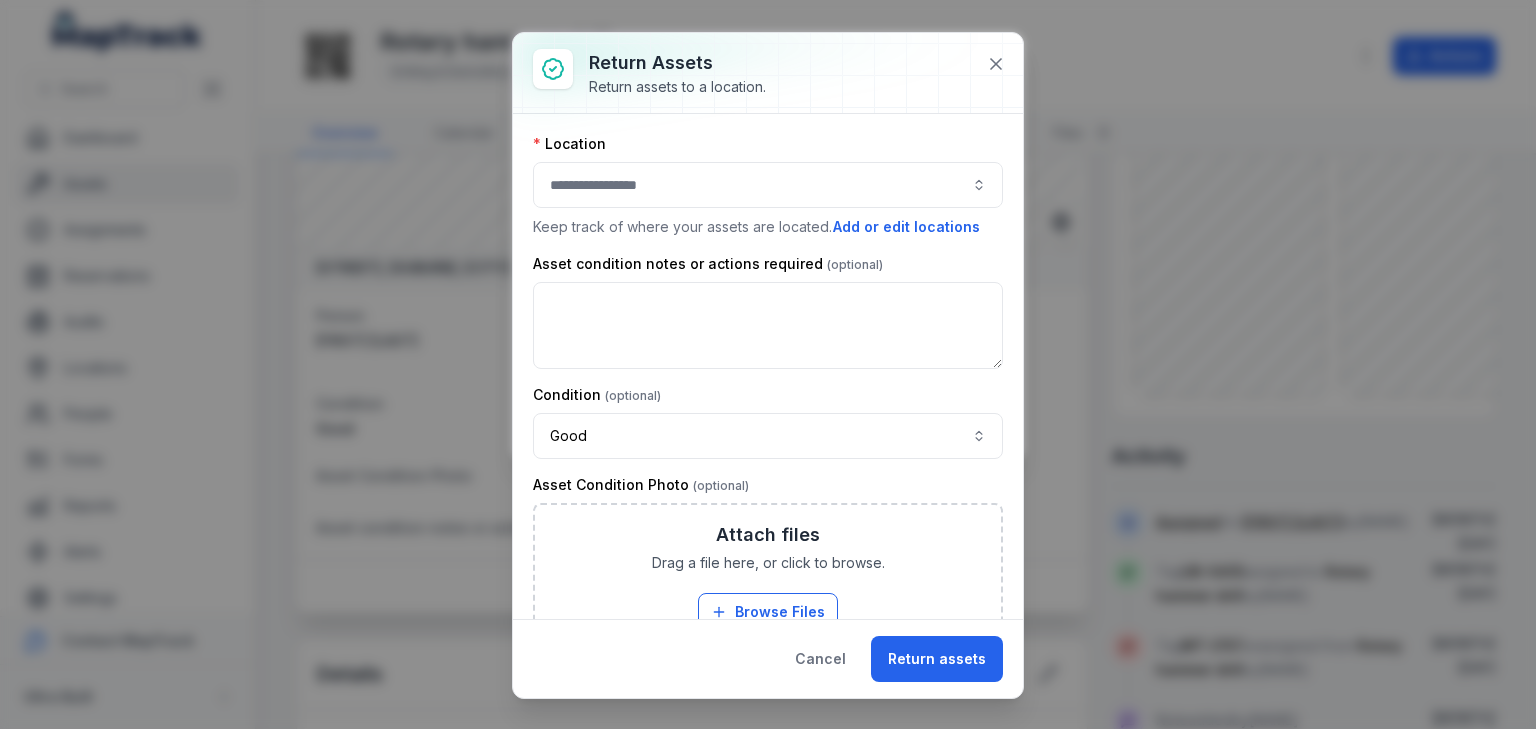 click at bounding box center [768, 185] 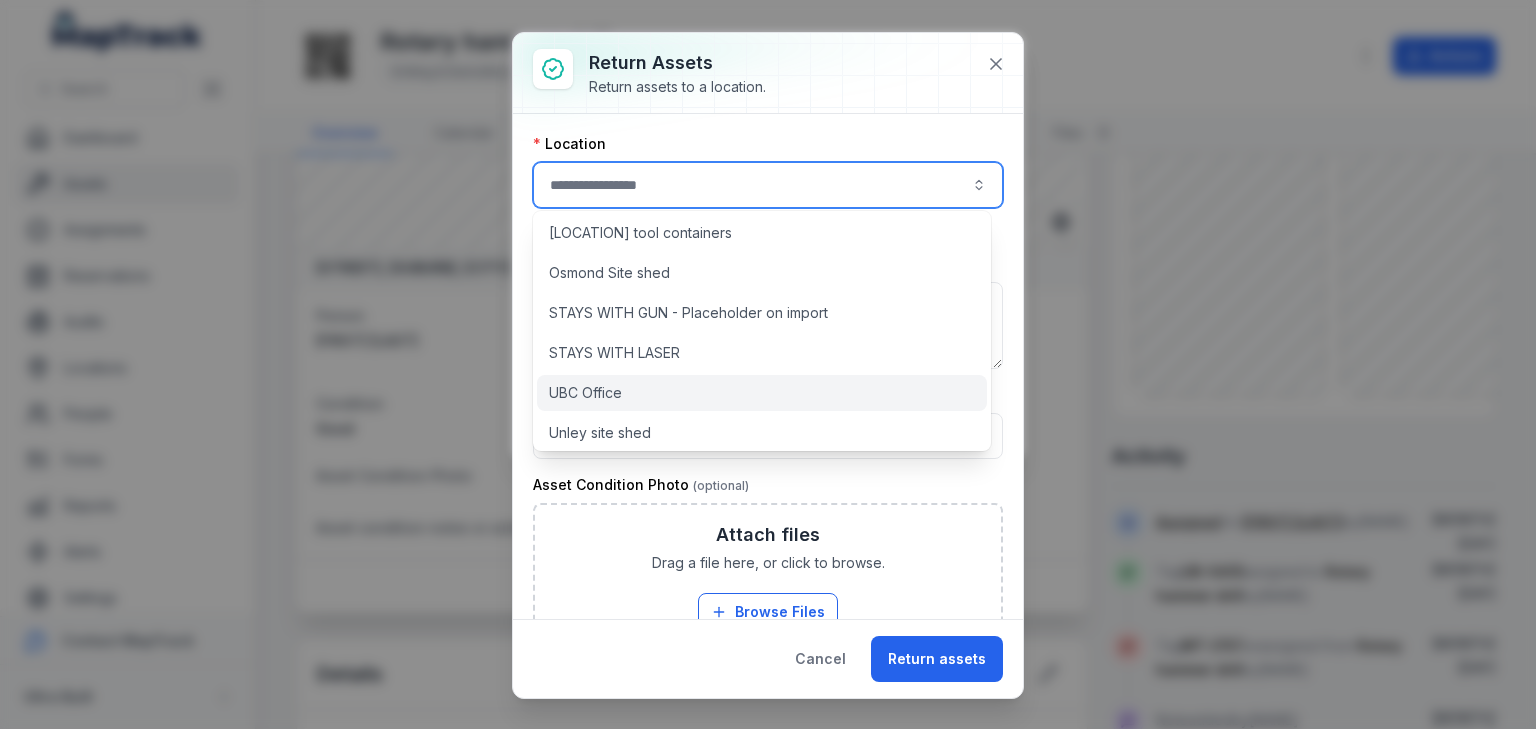 scroll, scrollTop: 212, scrollLeft: 0, axis: vertical 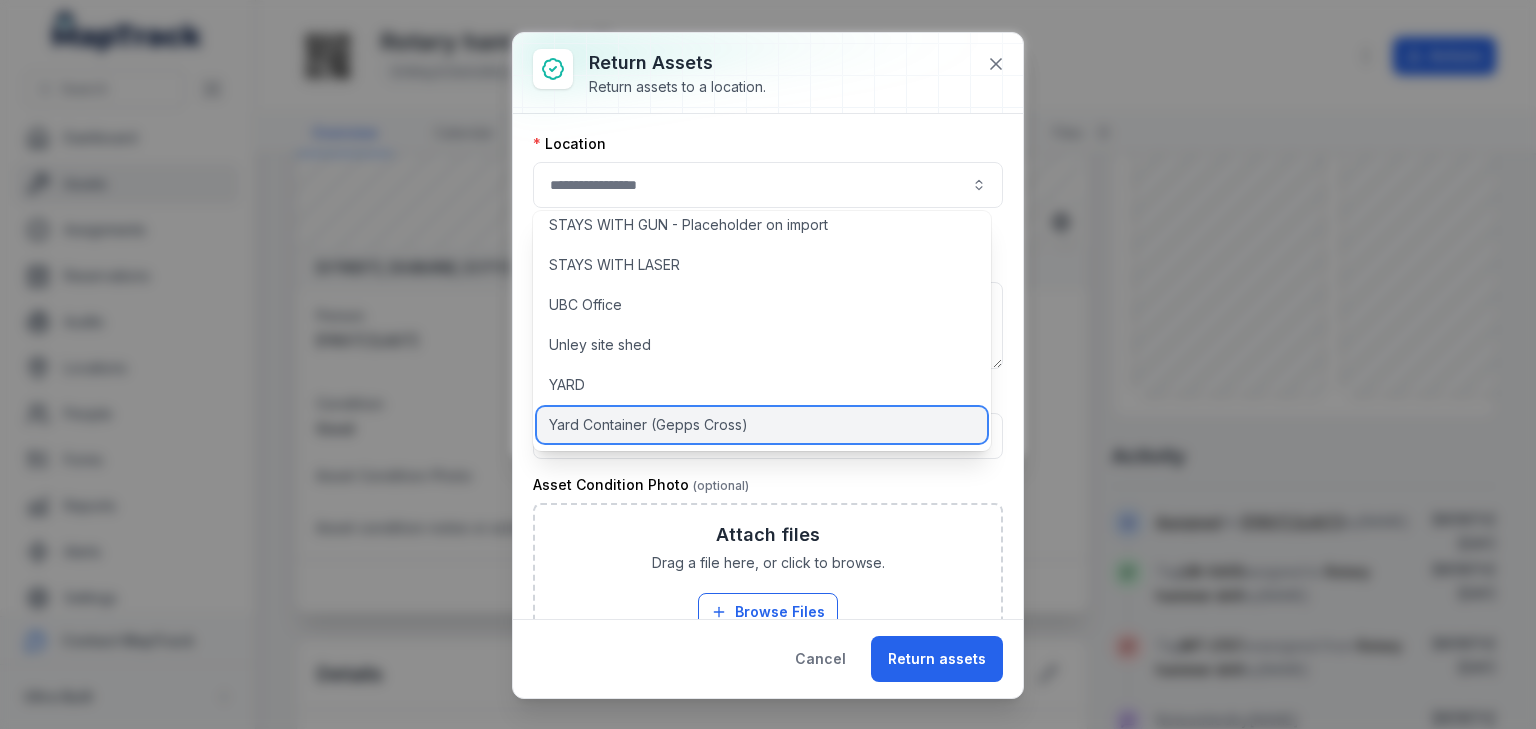 click on "Yard Container (Gepps Cross)" at bounding box center (648, 425) 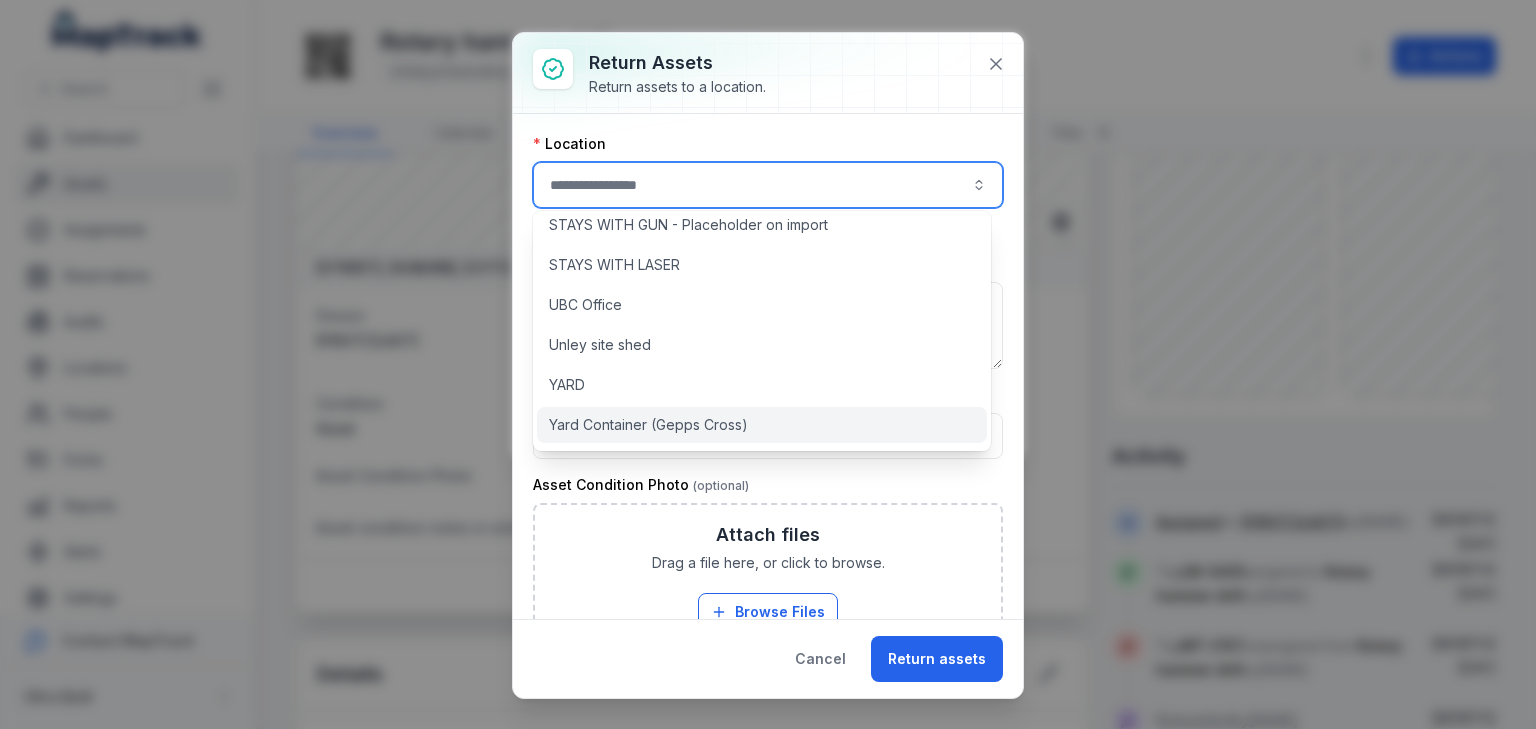 type on "**********" 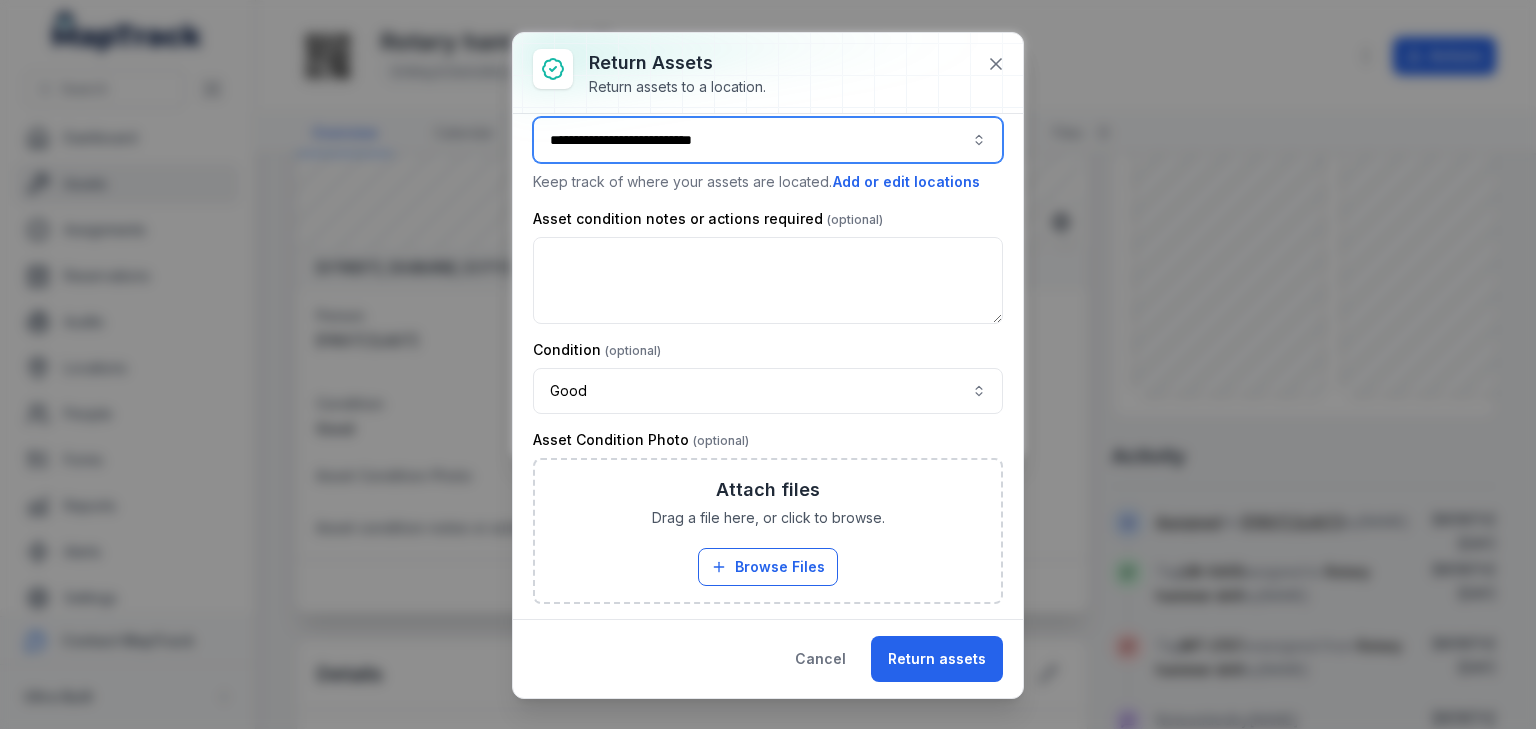 scroll, scrollTop: 88, scrollLeft: 0, axis: vertical 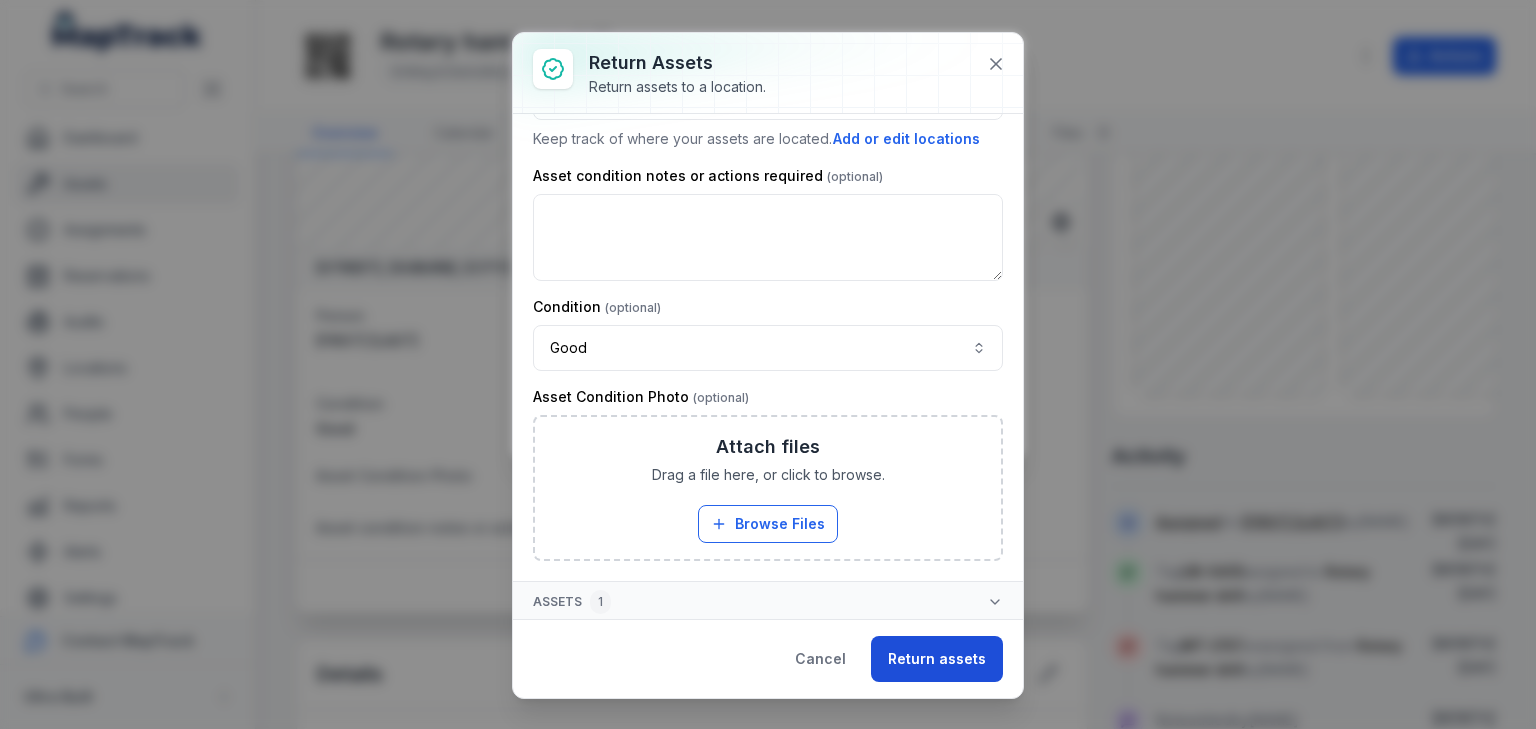 click on "Return assets" at bounding box center [937, 659] 